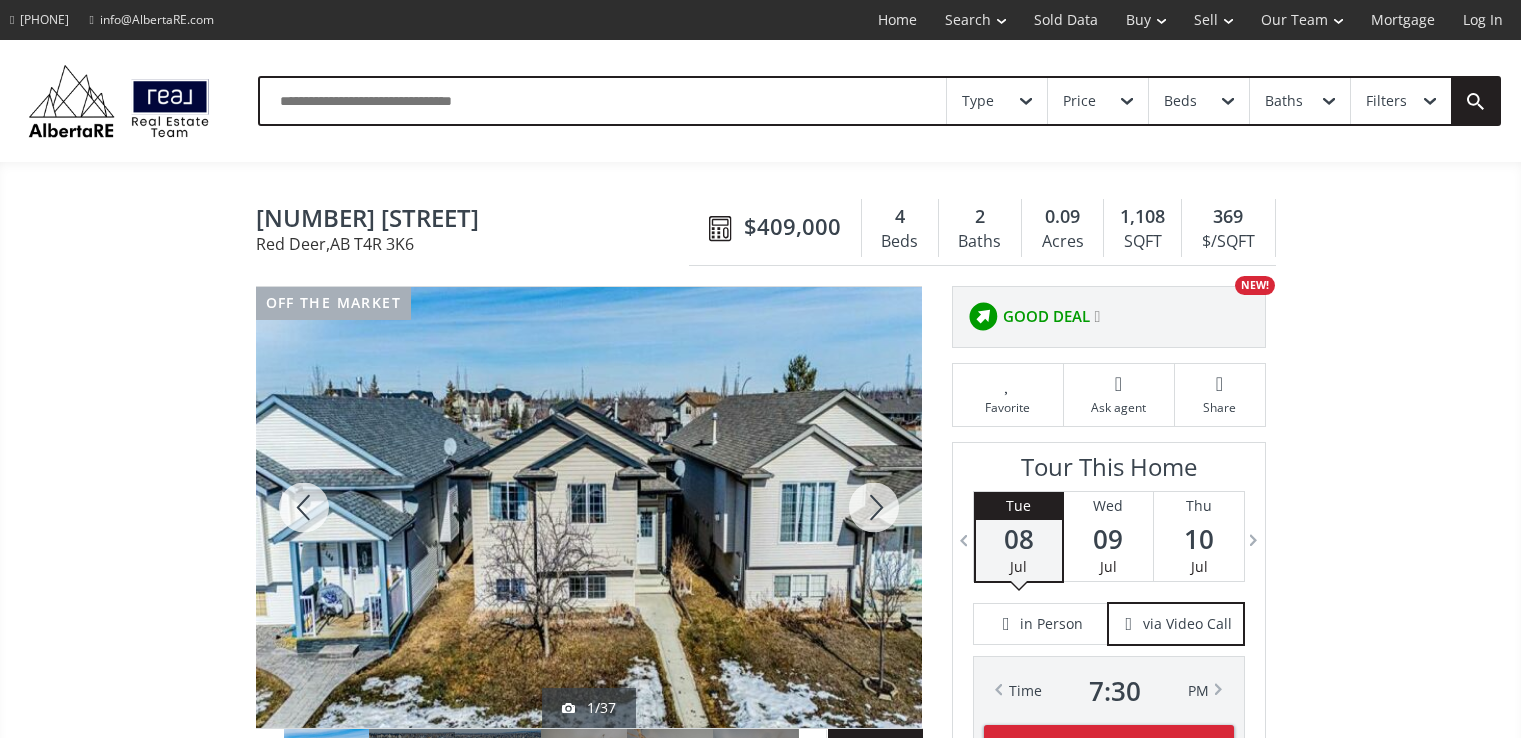 scroll, scrollTop: 0, scrollLeft: 0, axis: both 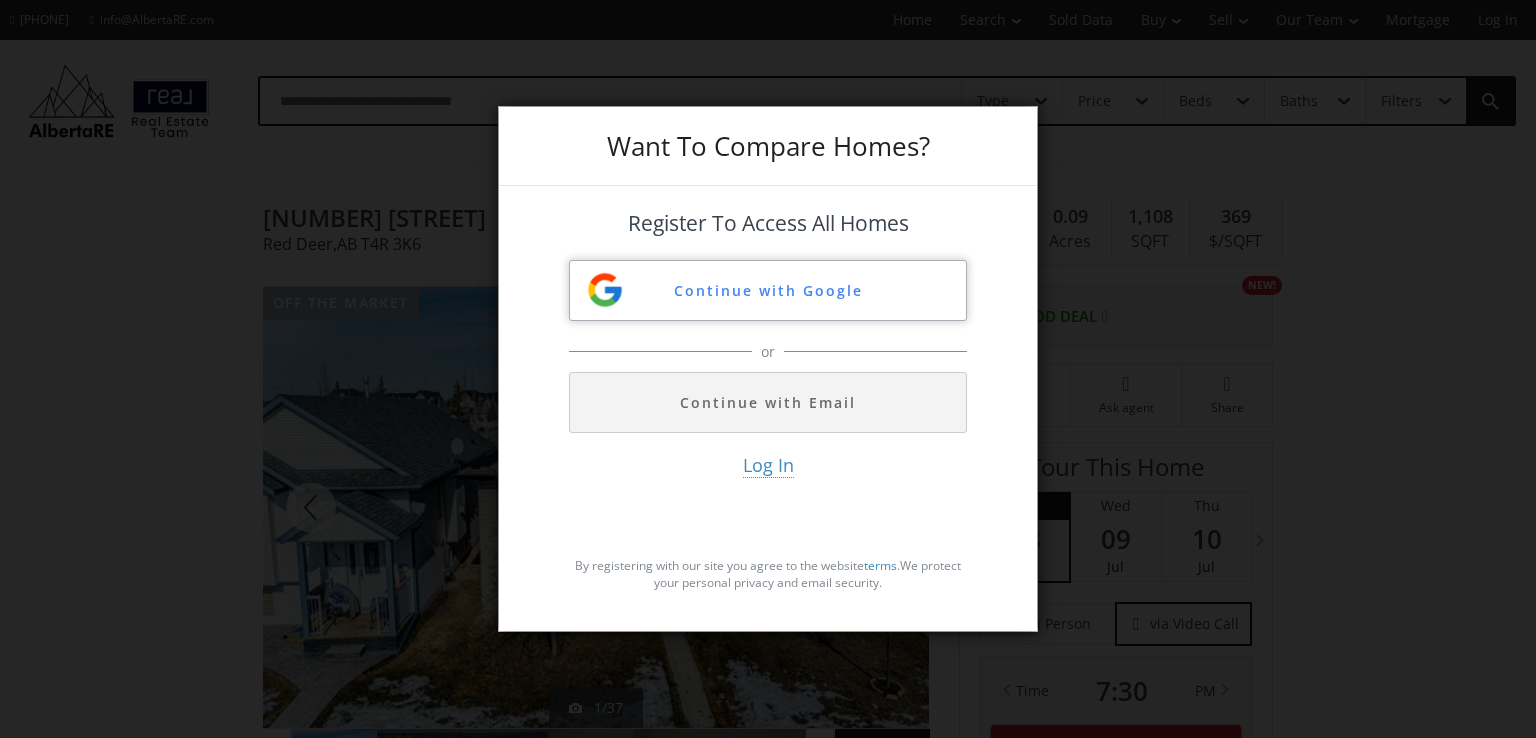 click on "Continue with Google" at bounding box center (768, 290) 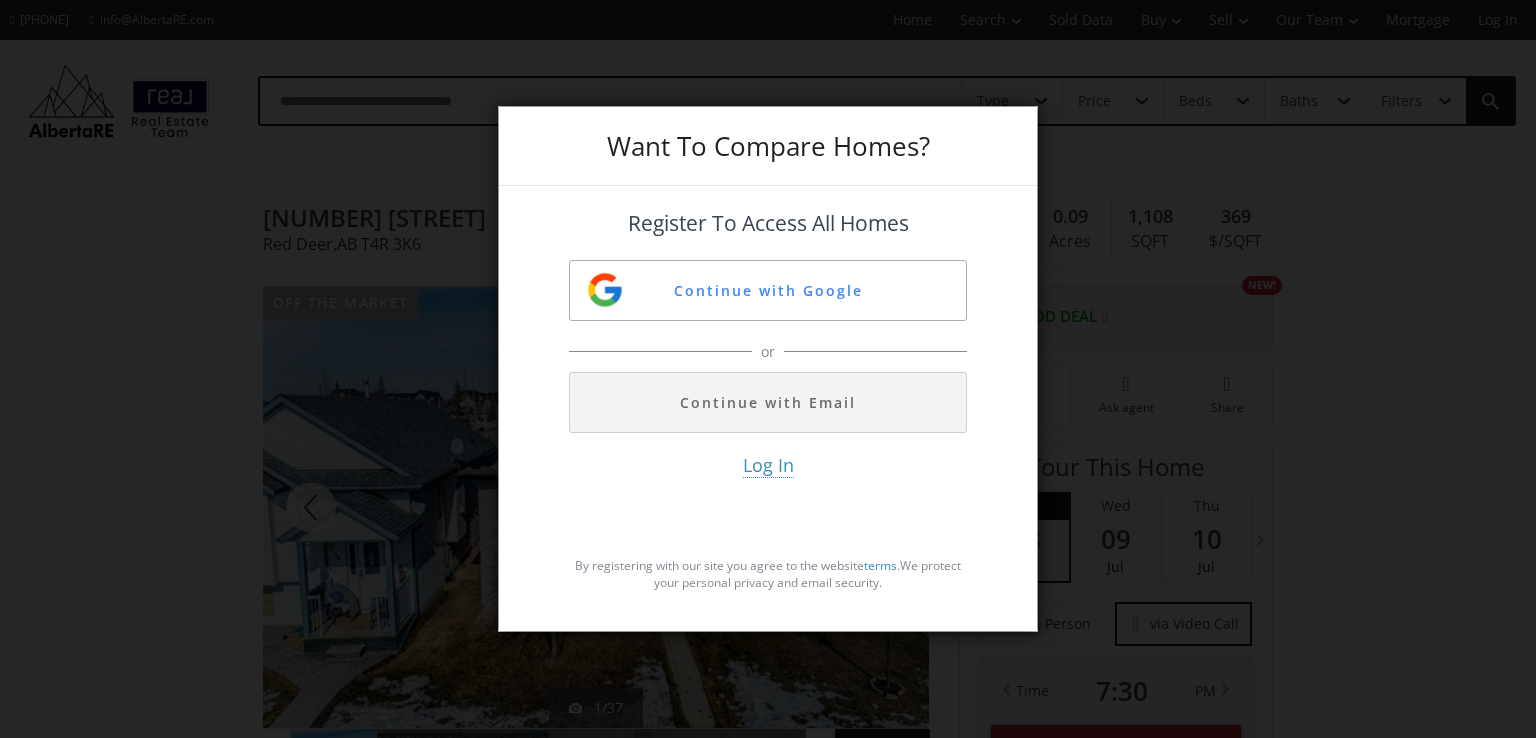 click on "Want To Compare Homes? Register To Access All Homes Continue with Google or Continue with Email Log In By registering with our site you agree to the website  terms .   We protect your personal privacy and email security." at bounding box center [768, 369] 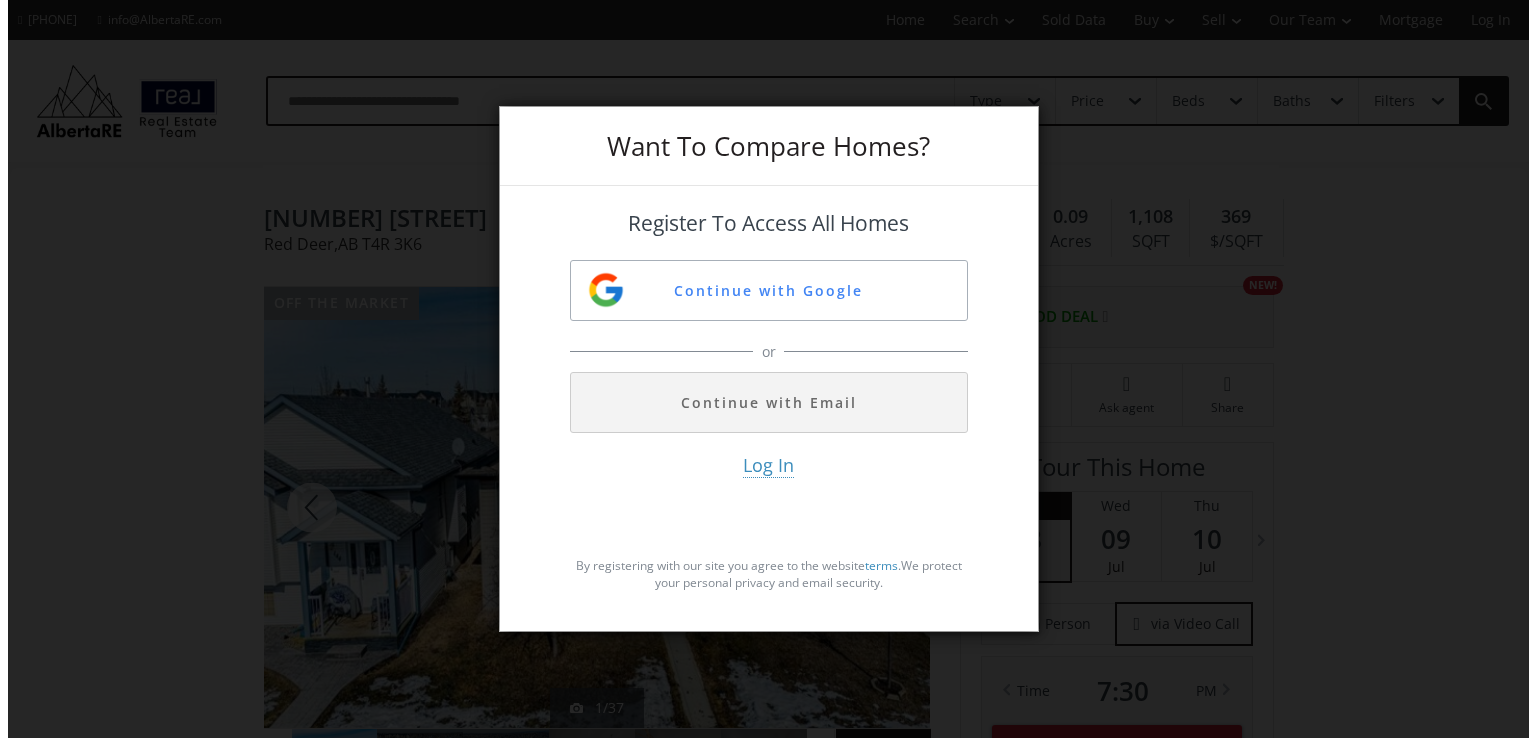 scroll, scrollTop: 0, scrollLeft: 0, axis: both 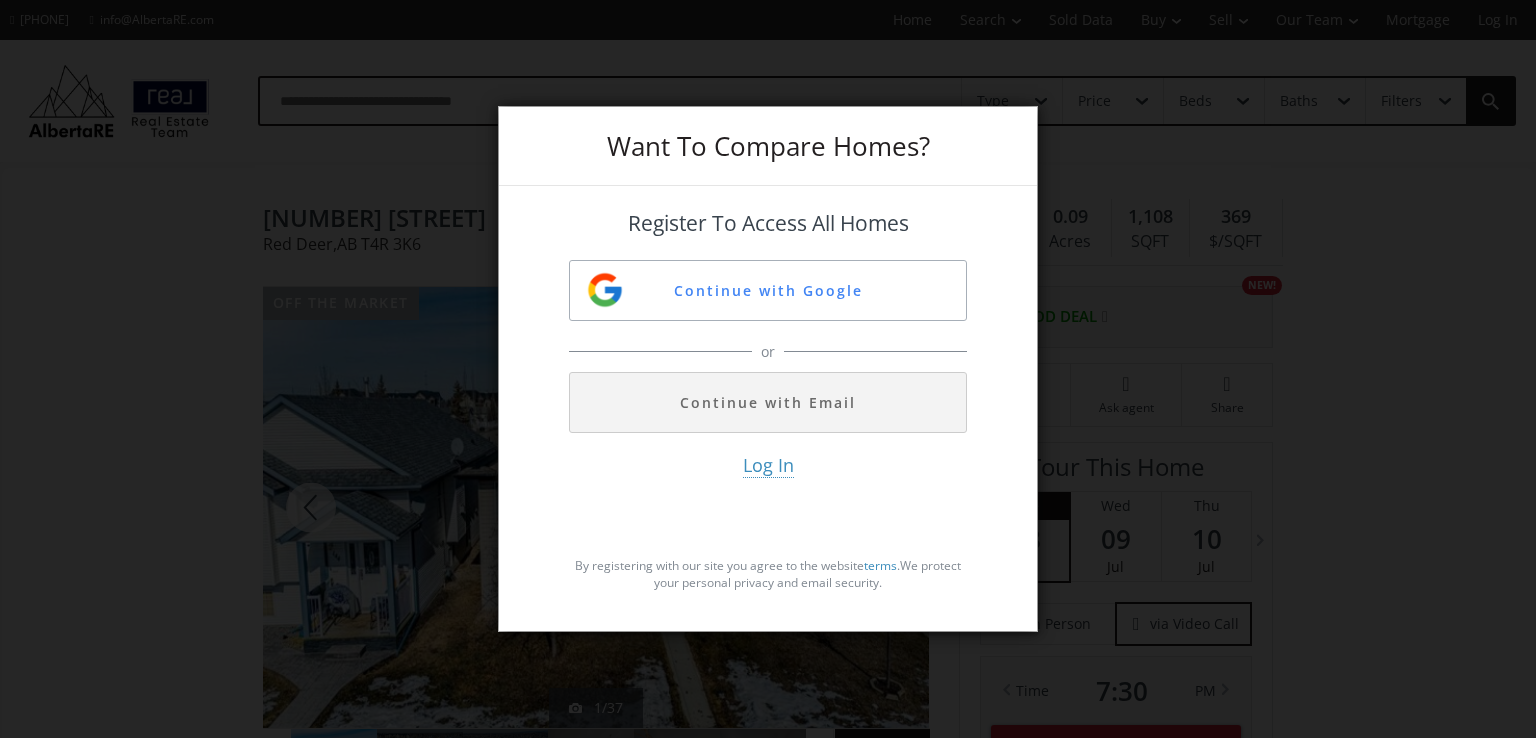 drag, startPoint x: 760, startPoint y: 144, endPoint x: 752, endPoint y: 174, distance: 31.04835 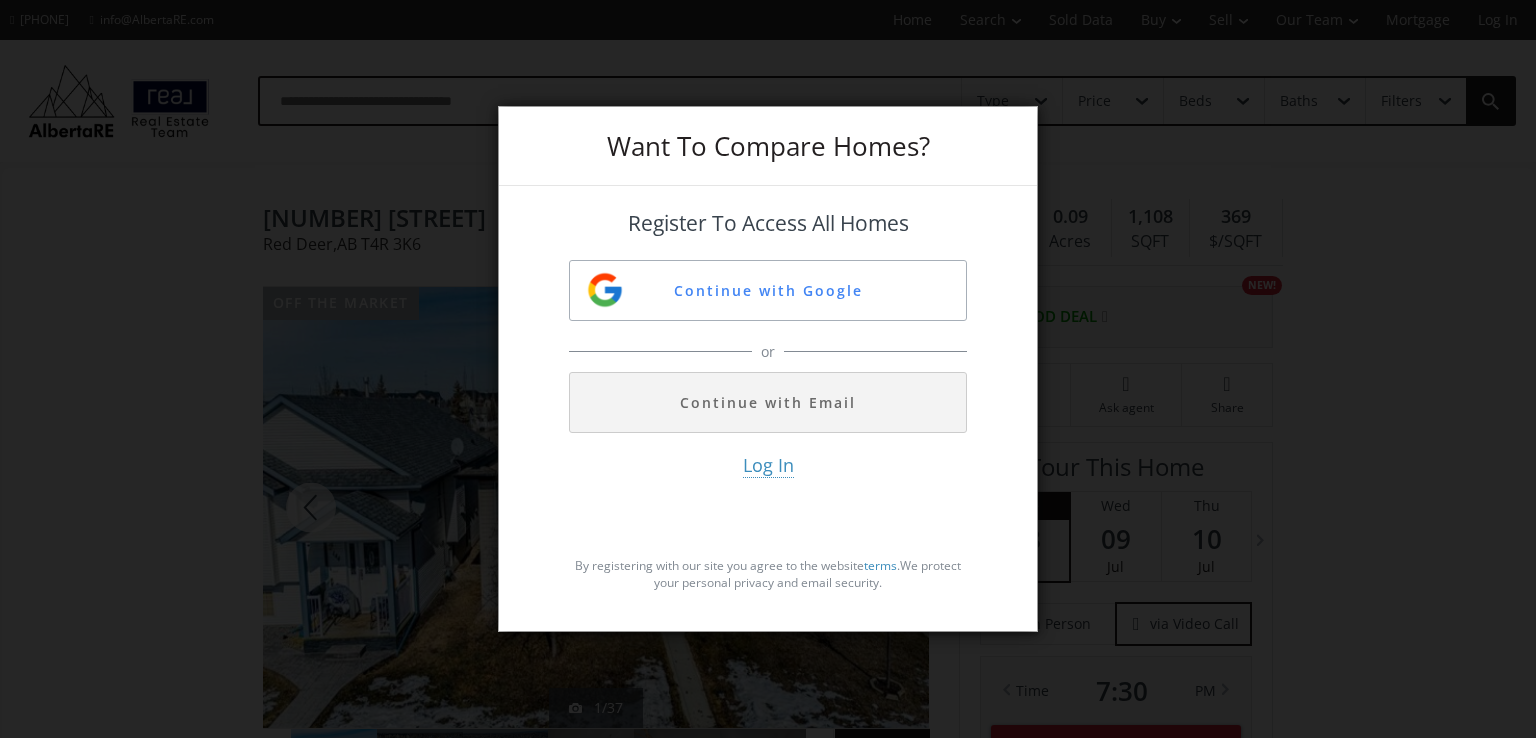 click on "Want To Compare Homes? Register To Access All Homes Continue with Google or Continue with Email Log In By registering with our site you agree to the website  terms .   We protect your personal privacy and email security." at bounding box center [768, 369] 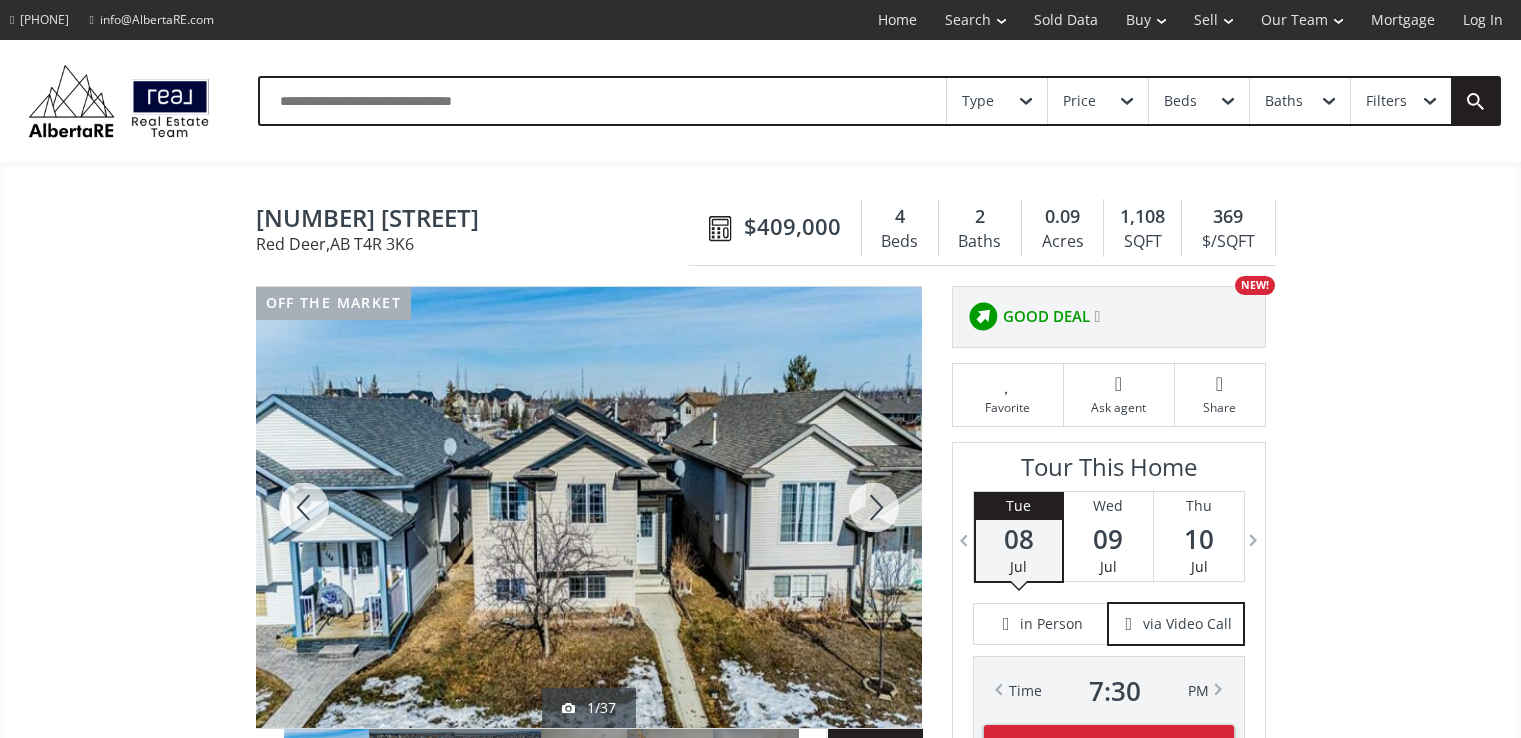 scroll, scrollTop: 0, scrollLeft: 0, axis: both 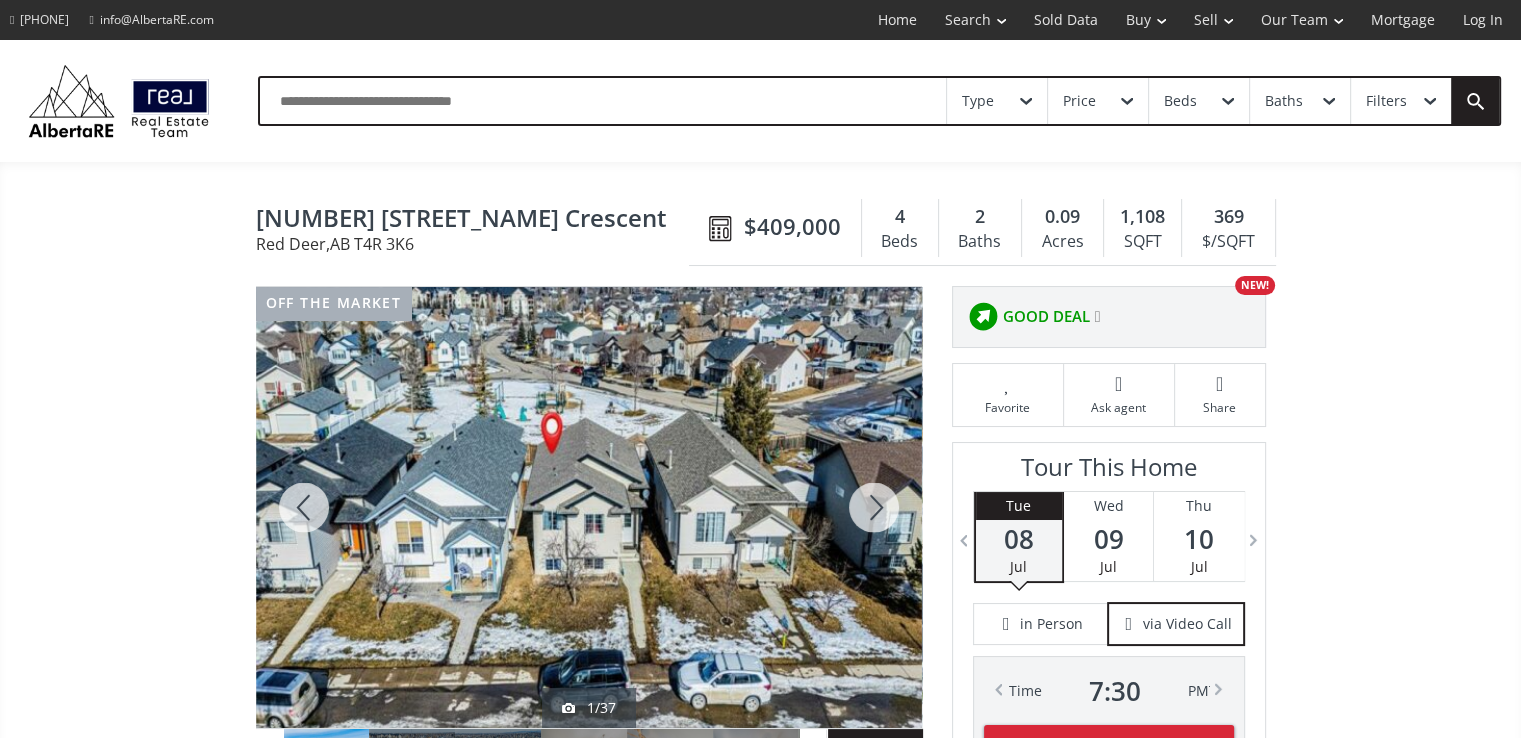 click at bounding box center (874, 507) 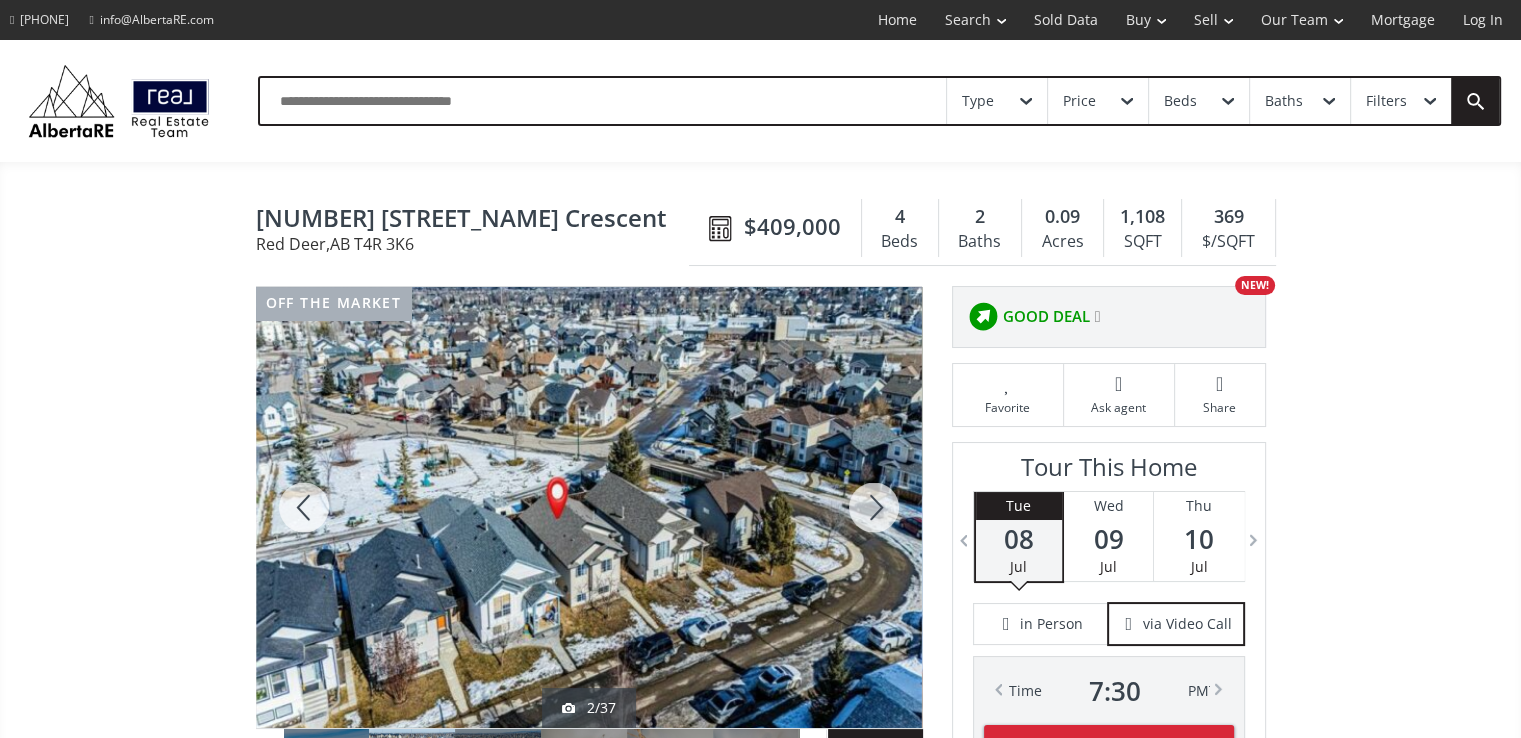 click at bounding box center (874, 507) 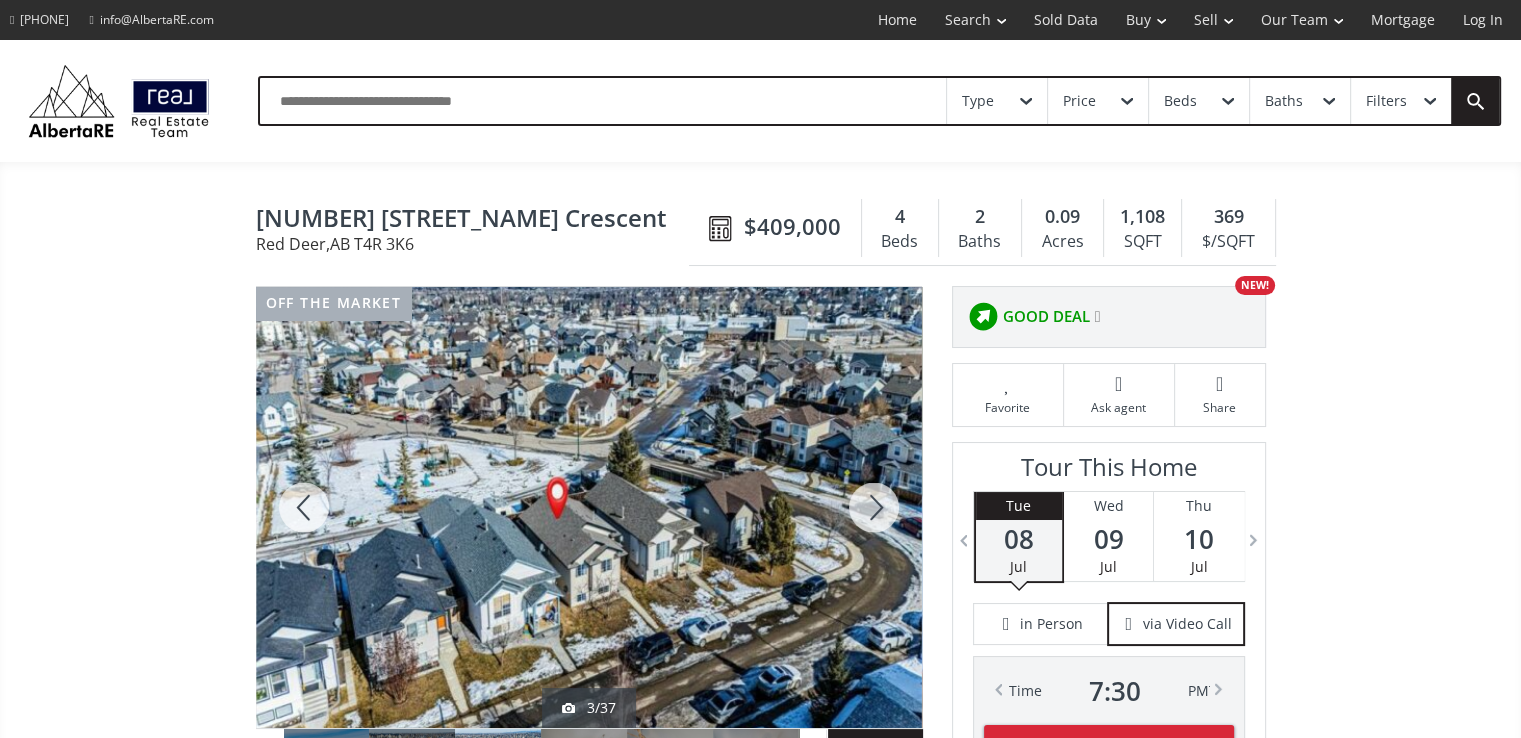 click on "(587) 819-0007 info@AlbertaRE.com Home Search  Search By Map Advanced Search Calgary & Area Edmonton & Area Red Deer & Central Alberta Lethbridge & Southern Alberta Sold Data Buy  Coming Soon New Construction Advanced Search AlbertaRE Buyer Guide Hire Us! Sell  What’s My Home Value? AlbertaRE Seller Guide Hire Us! Our Team  Our Agents Featured Listings Press Release: Sold Data Calgary Sun Article Contact Us Mortgage Log In Type   Price Beds Baths Filters Ireland Crescent Red Deer AB T4R 3K6 146 Ireland Crescent   Red Deer ,  AB   T4R 3K6 $409,000 4 Beds 2 Baths 0.09 Acres 1,108 SQFT 369 $/SQFT $409,000 4 Beds 2 Baths 1,108      sf $ 369  / sf Favorite Ask agent Share off the market 3/37 Street View Neighborhood Inglewood West Type Homes (Single Family) Total Baths 2 County Red Deer Status OM Listing # A2200337 Built 2003 Lot Size 0.09 Listed on site 122 days Listing Brokerage Royal Lepage Network Realty Corp. Listed by: Click for Map Smart Commute Planner How Much Is My Home Worth? Calculate No HOA 4" at bounding box center [760, 369] 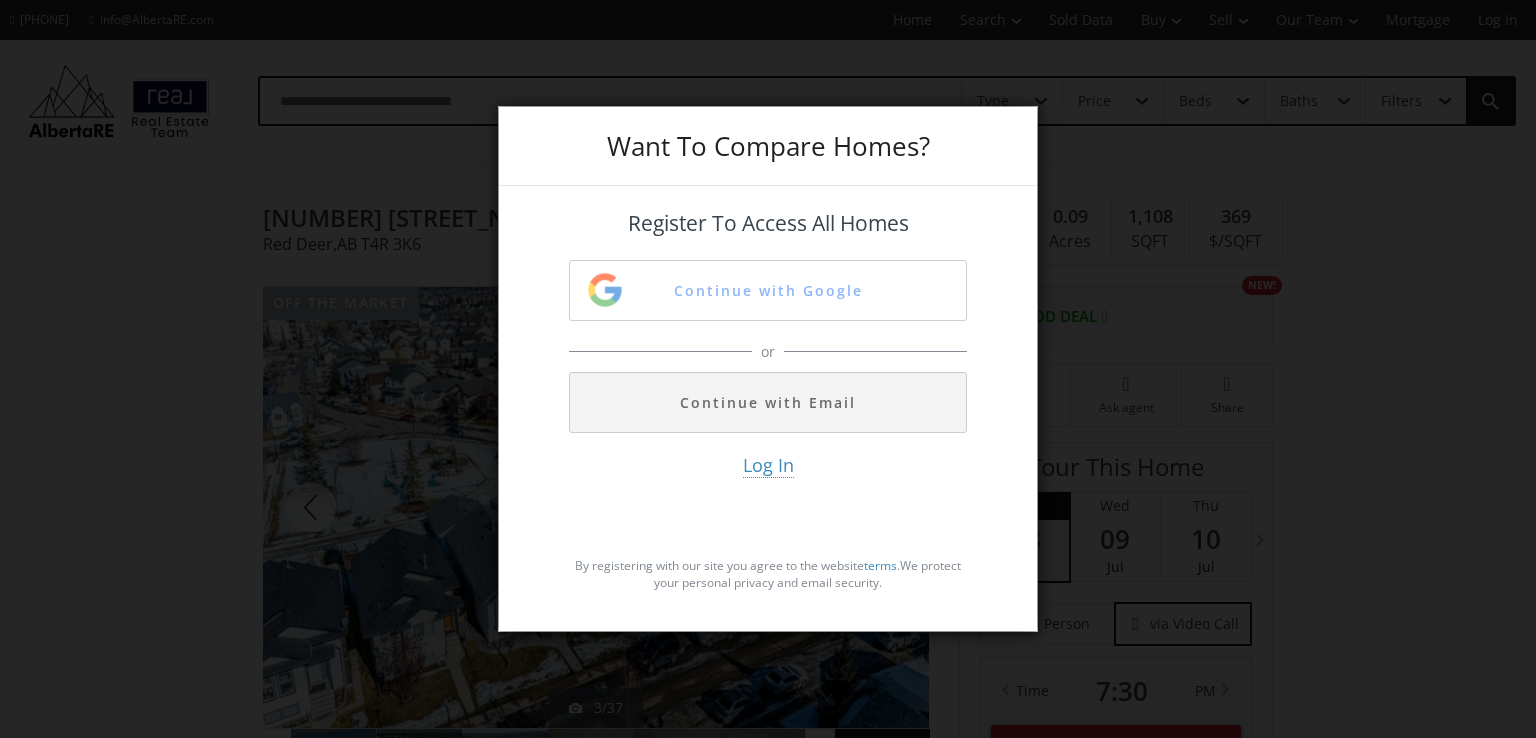 click on "Log In By registering with our site you agree to the website  terms .   We protect your personal privacy and email security." at bounding box center [768, 527] 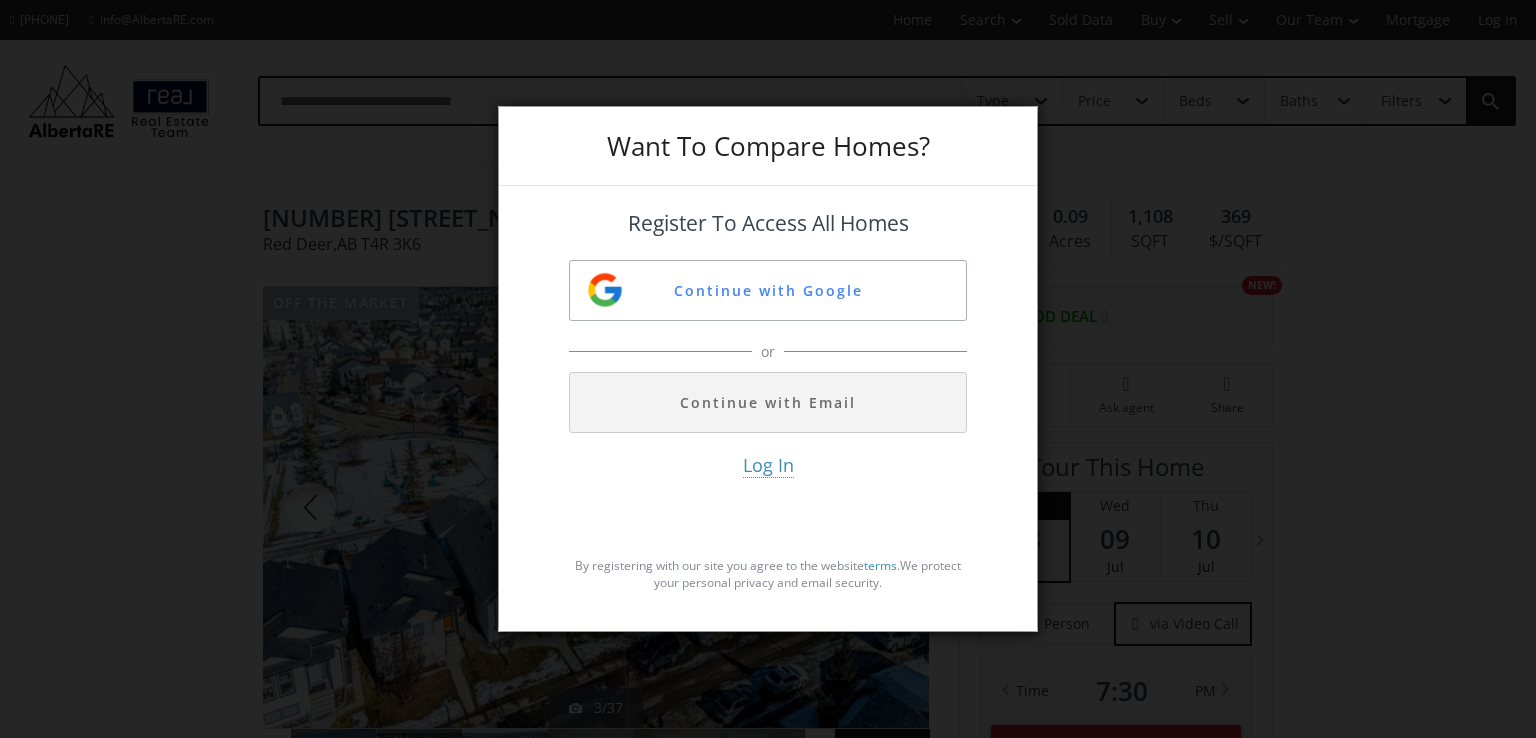 click on "Log In By registering with our site you agree to the website  terms .   We protect your personal privacy and email security." at bounding box center (768, 527) 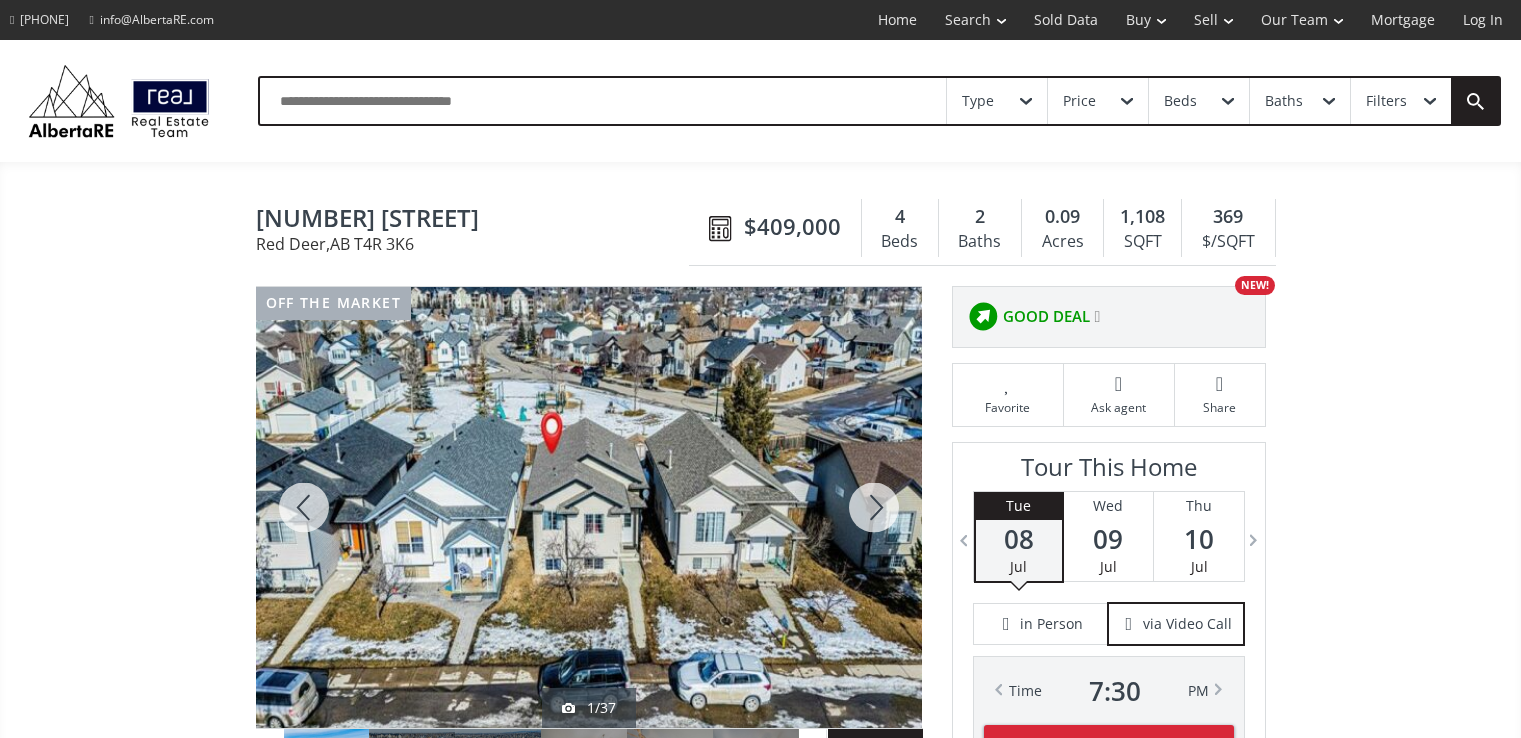 click at bounding box center [874, 507] 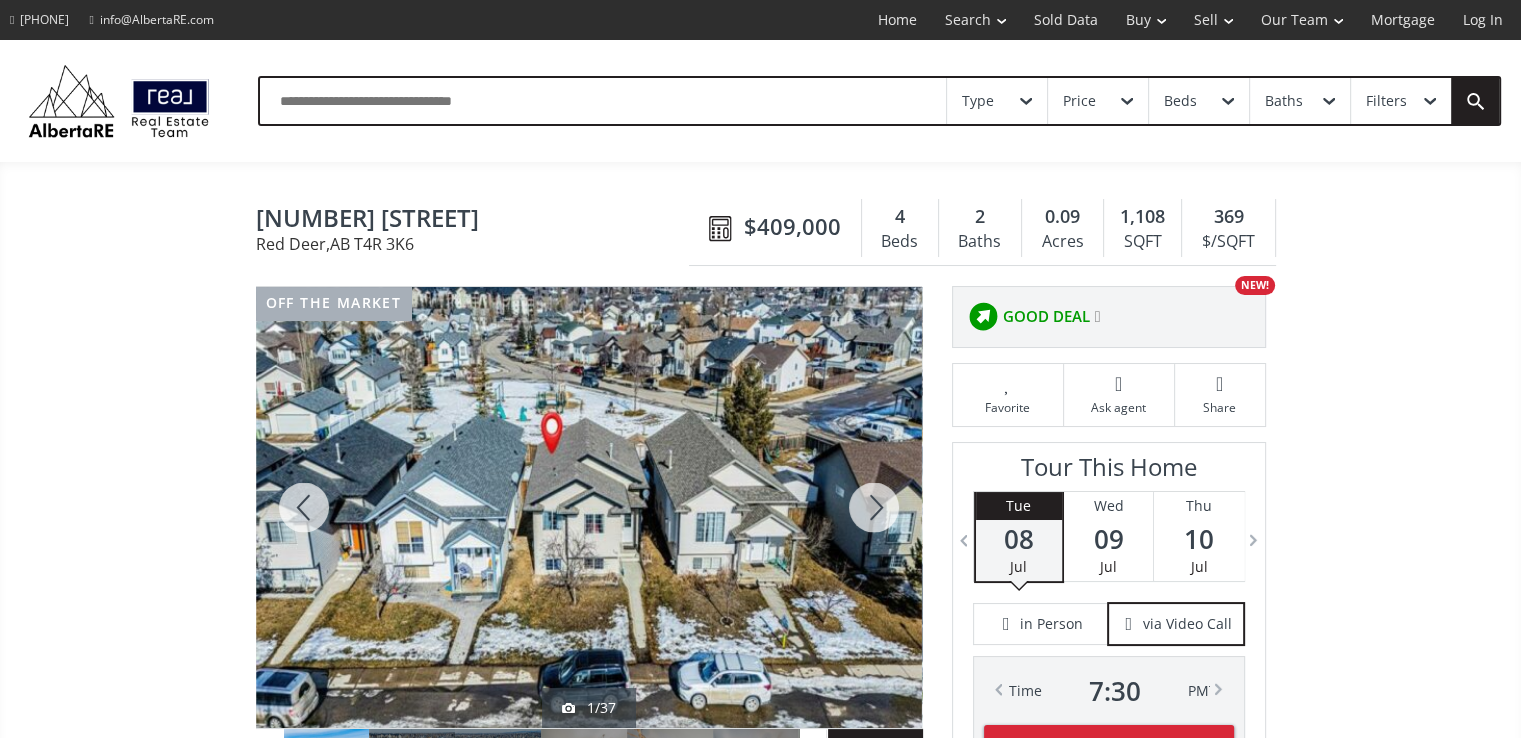 scroll, scrollTop: 0, scrollLeft: 0, axis: both 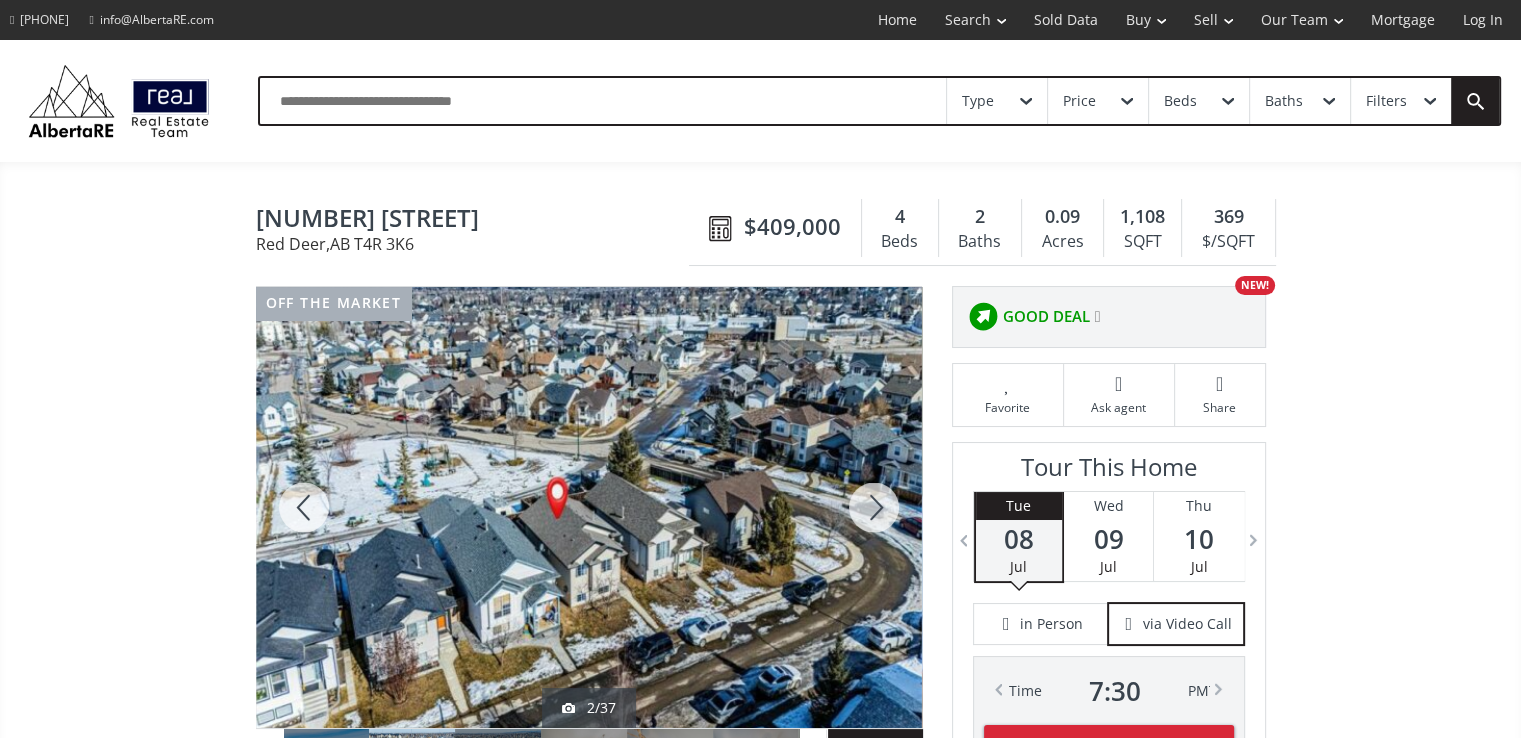 click at bounding box center (874, 507) 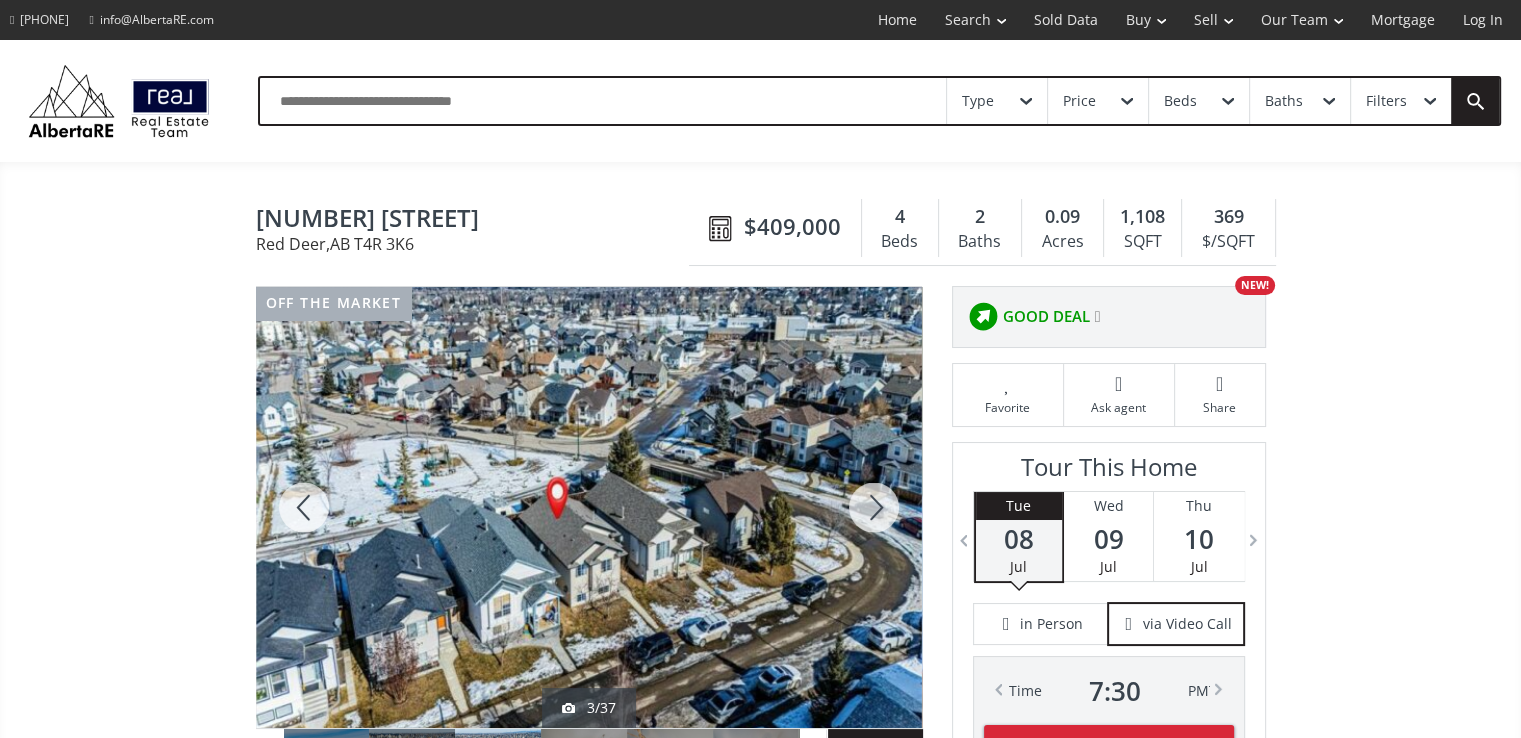 click at bounding box center (874, 507) 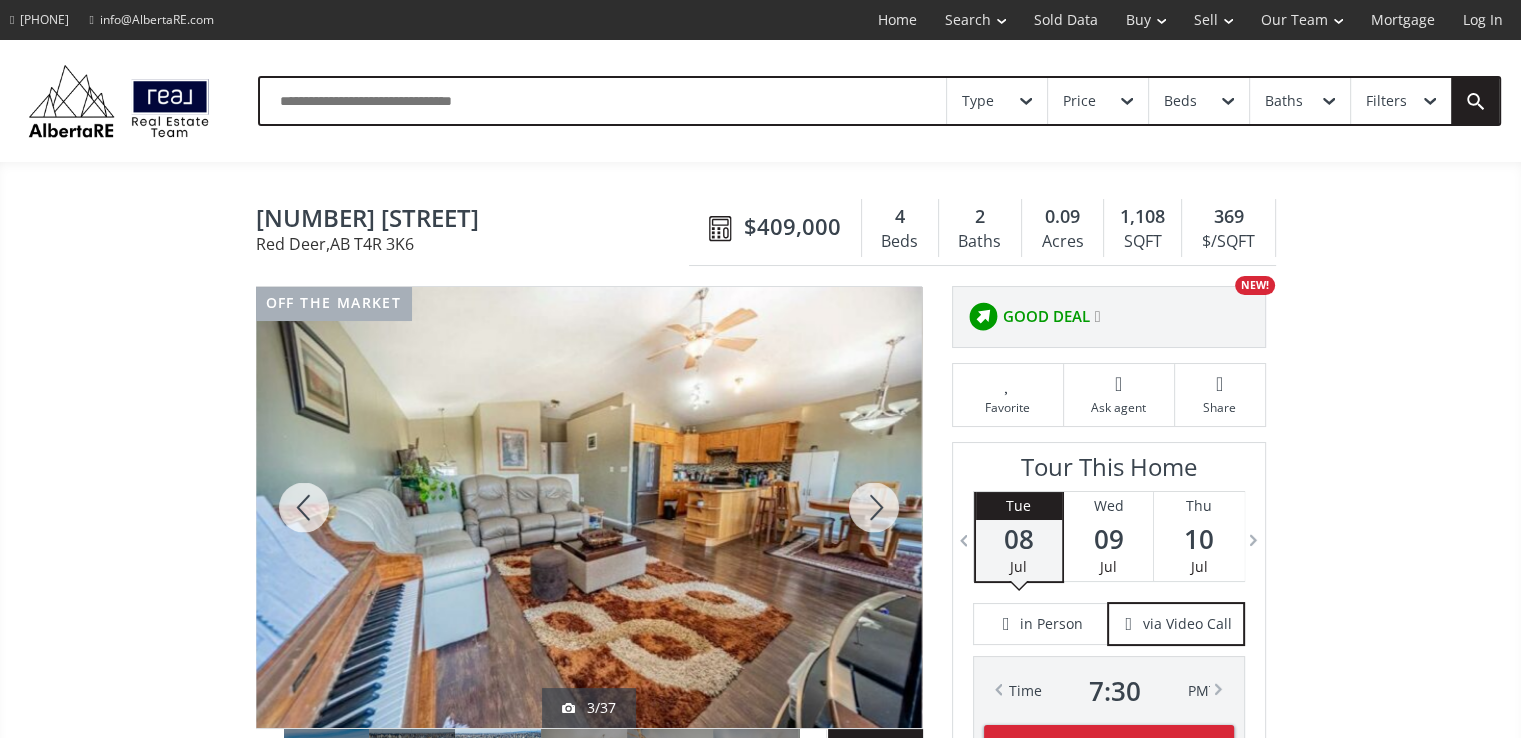 click at bounding box center (874, 507) 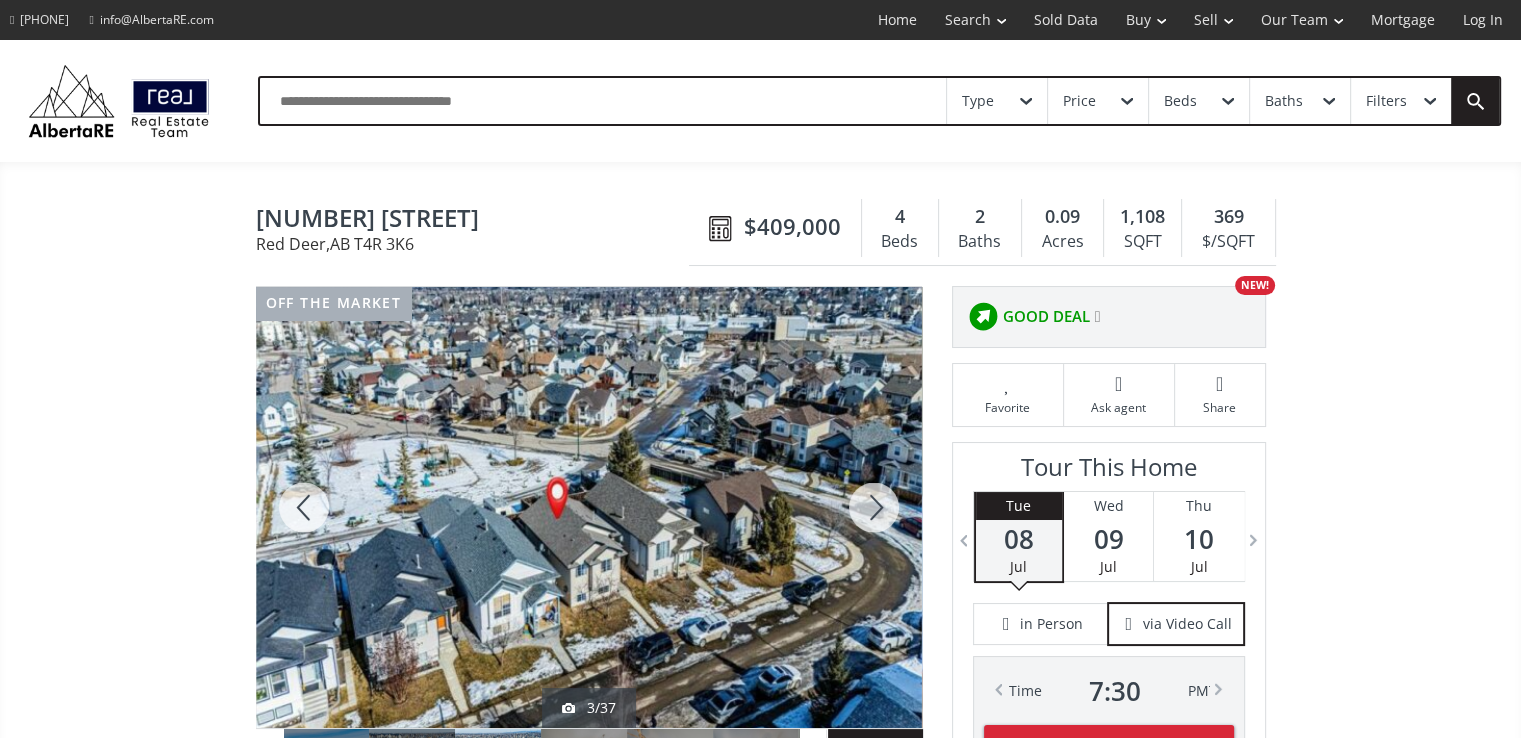 click at bounding box center (874, 507) 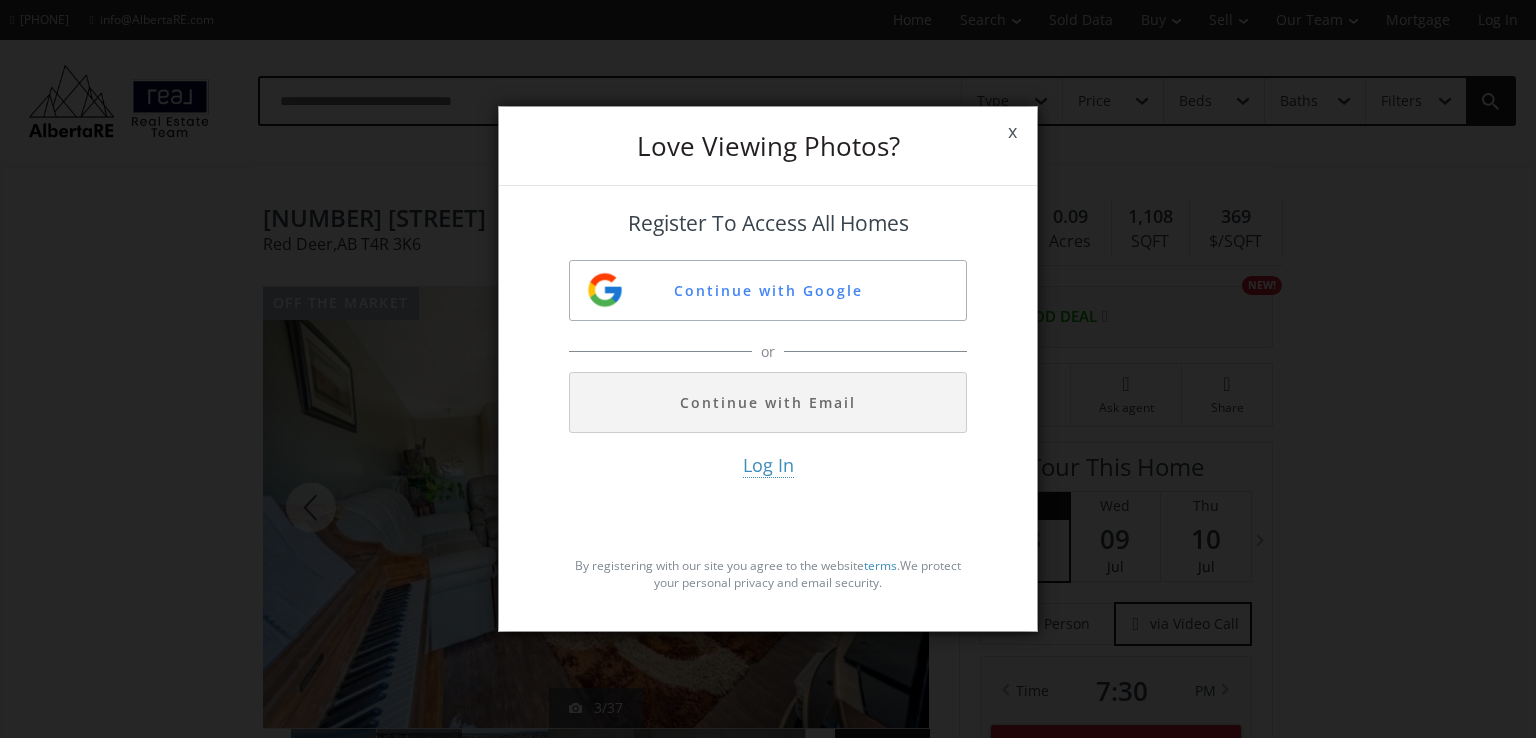 click on "Log In By registering with our site you agree to the website  terms .   We protect your personal privacy and email security." at bounding box center [768, 527] 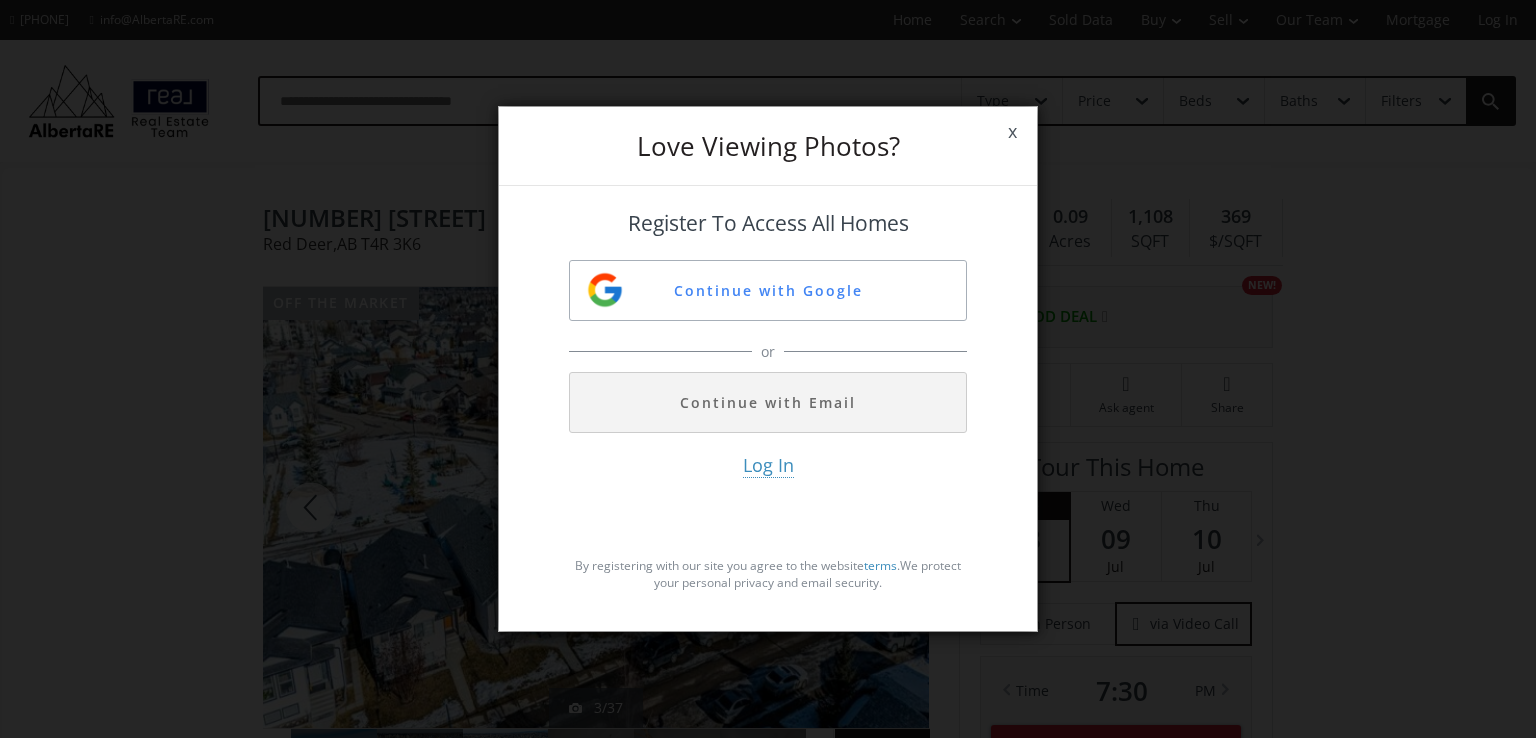 click on "x" at bounding box center [1012, 132] 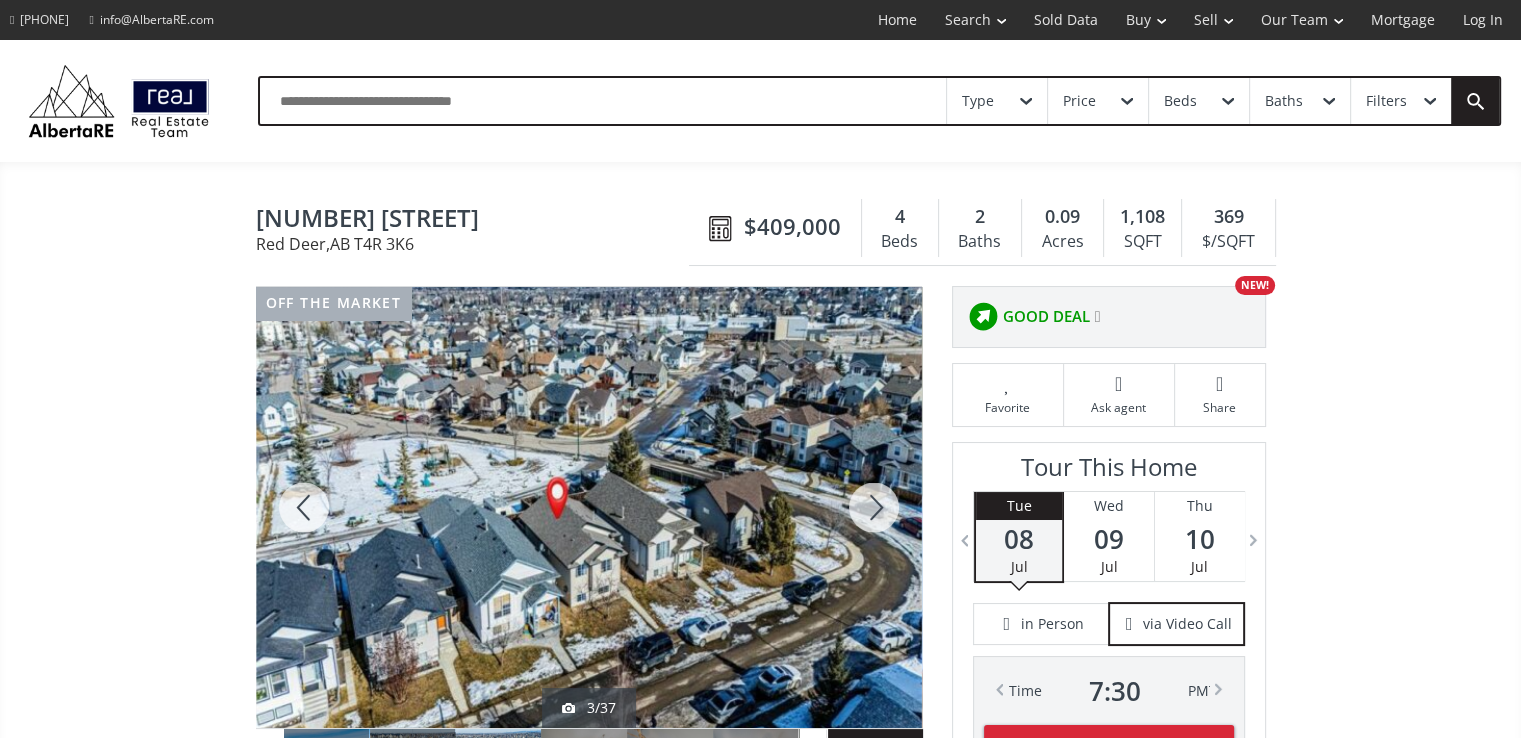 click at bounding box center [874, 507] 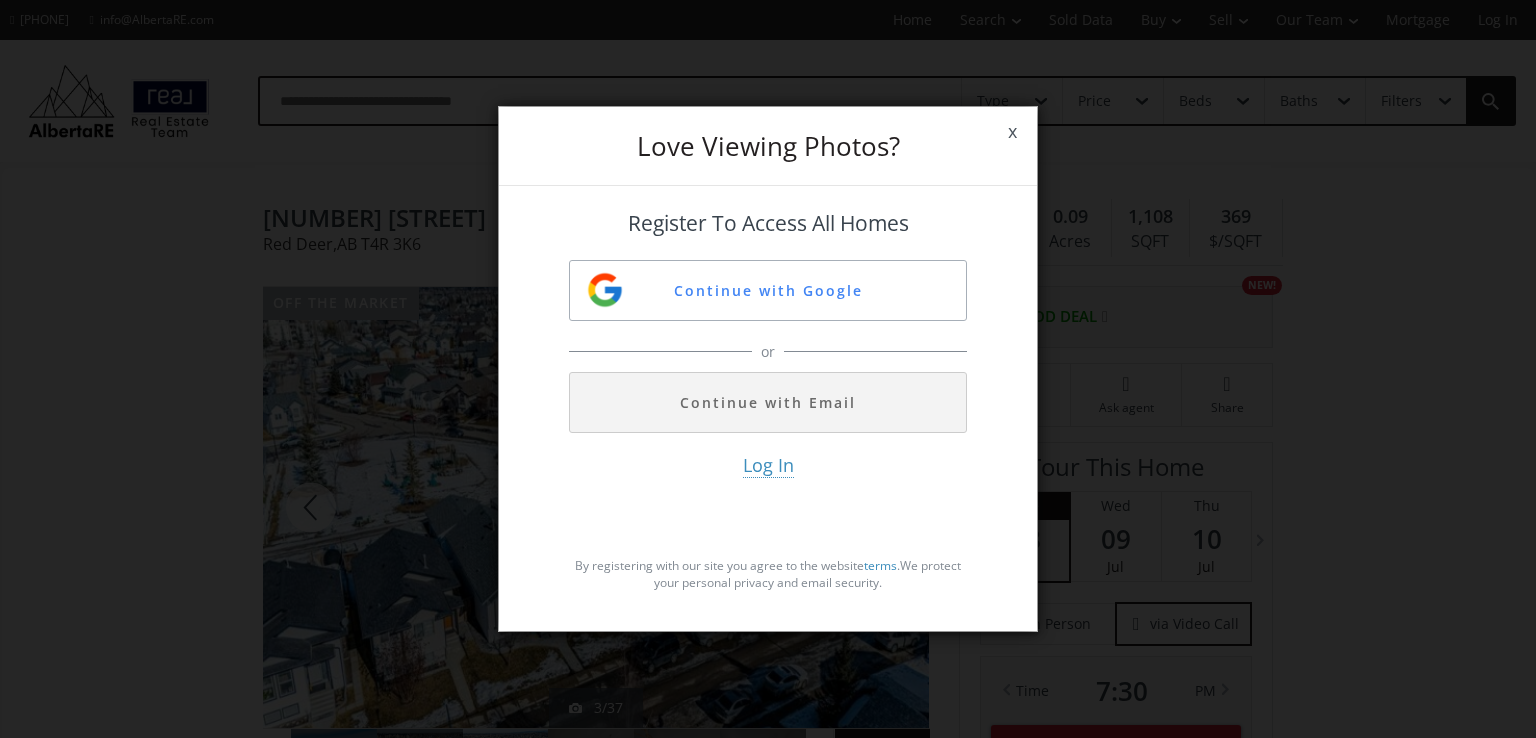 click on "x" at bounding box center (1012, 132) 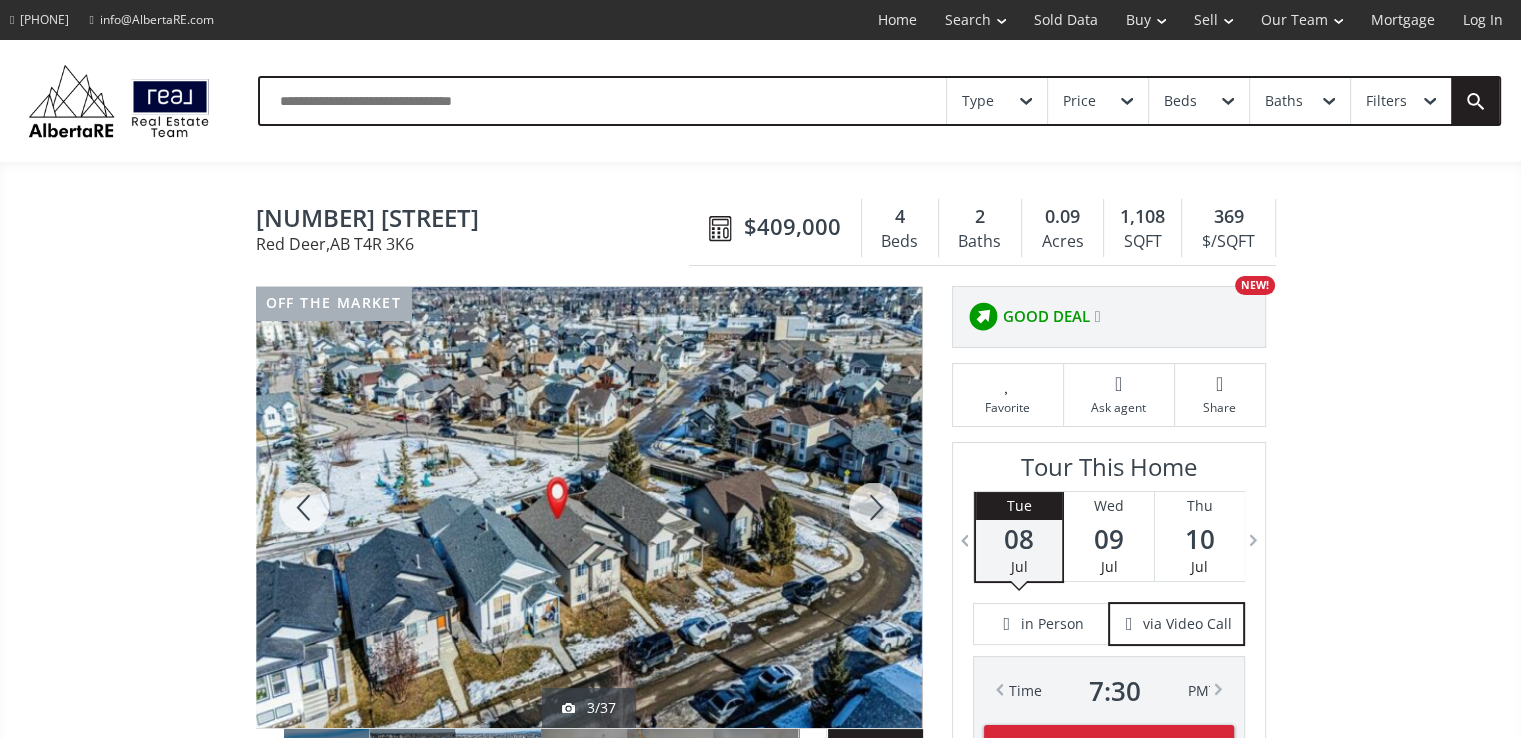 click at bounding box center [874, 507] 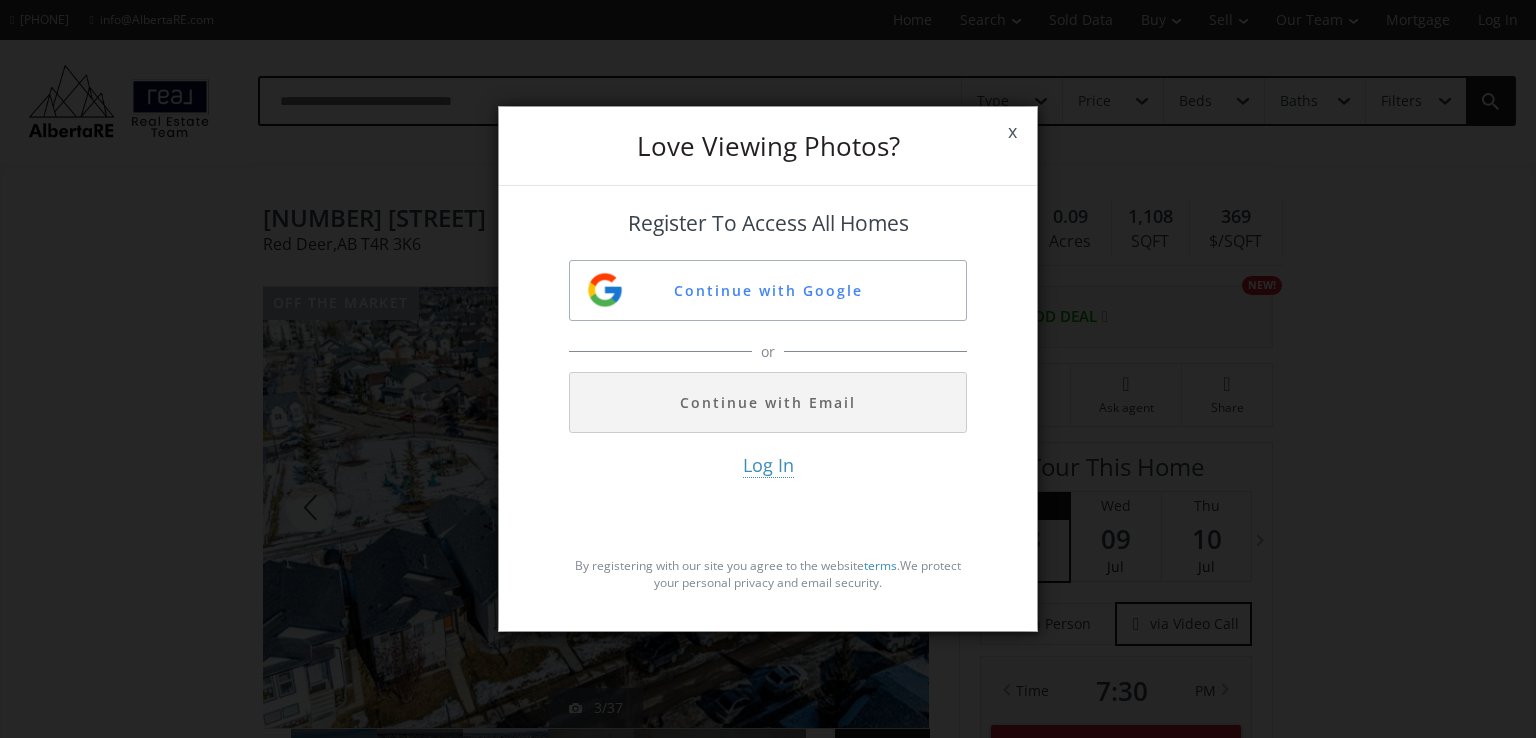 click on "x" at bounding box center [1012, 132] 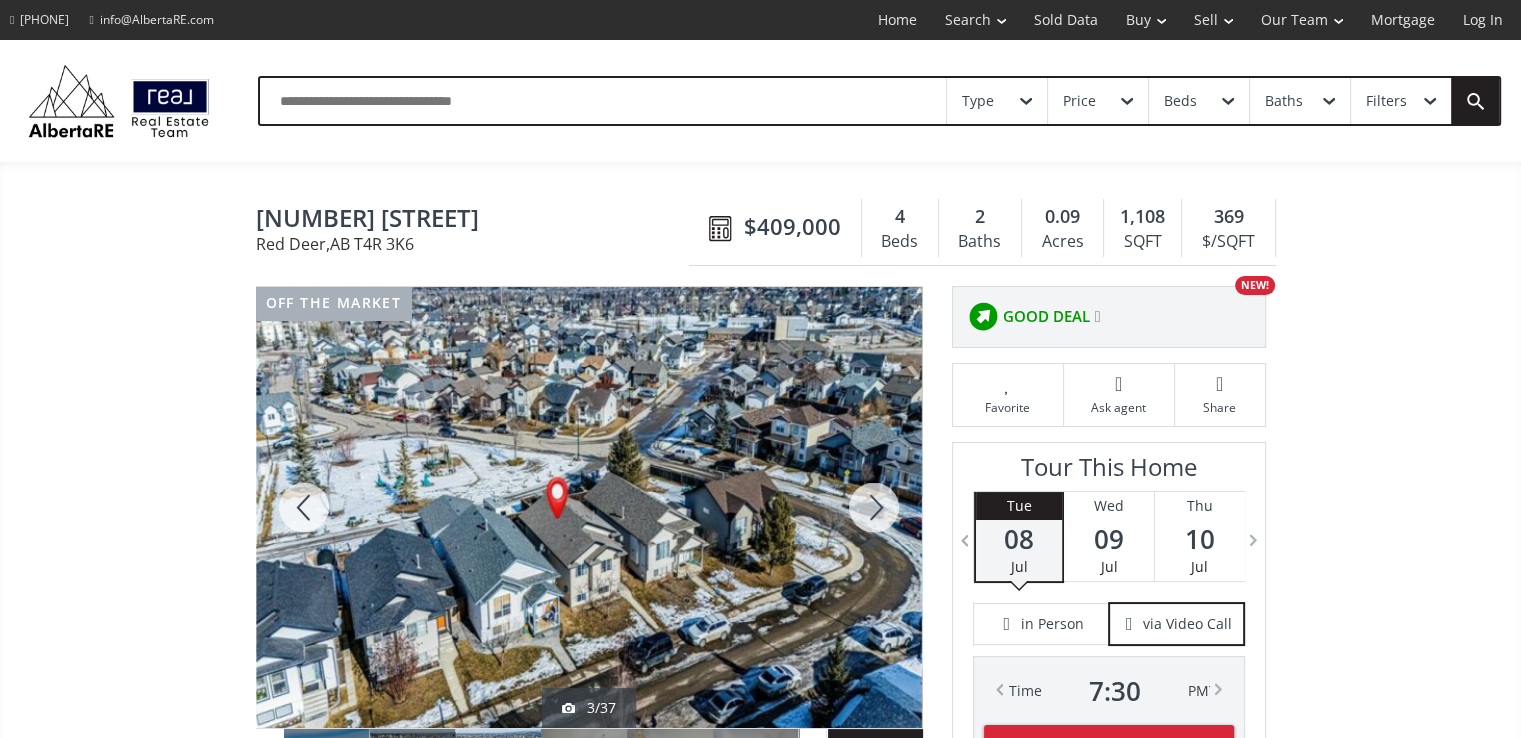 click at bounding box center [874, 507] 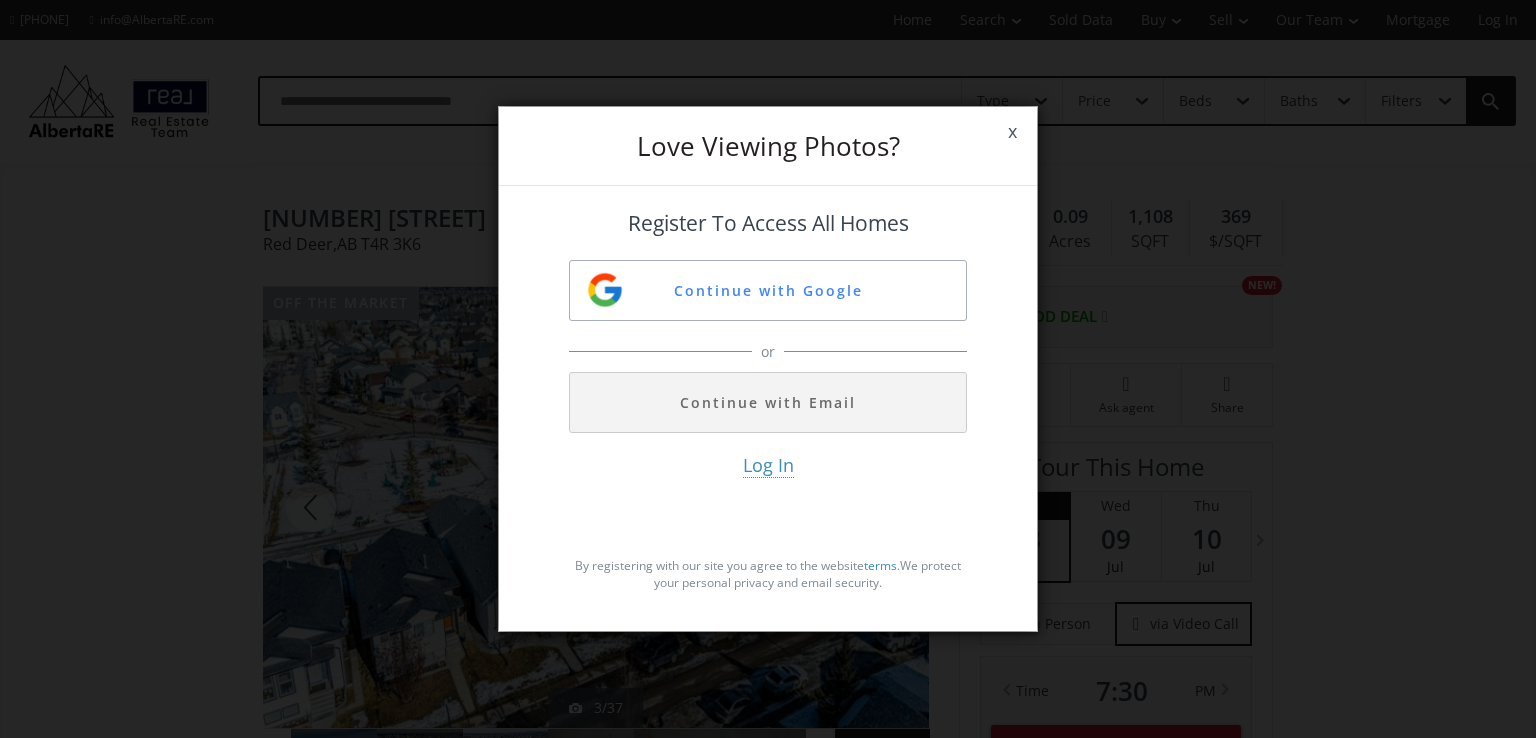 click on "x" at bounding box center [1012, 132] 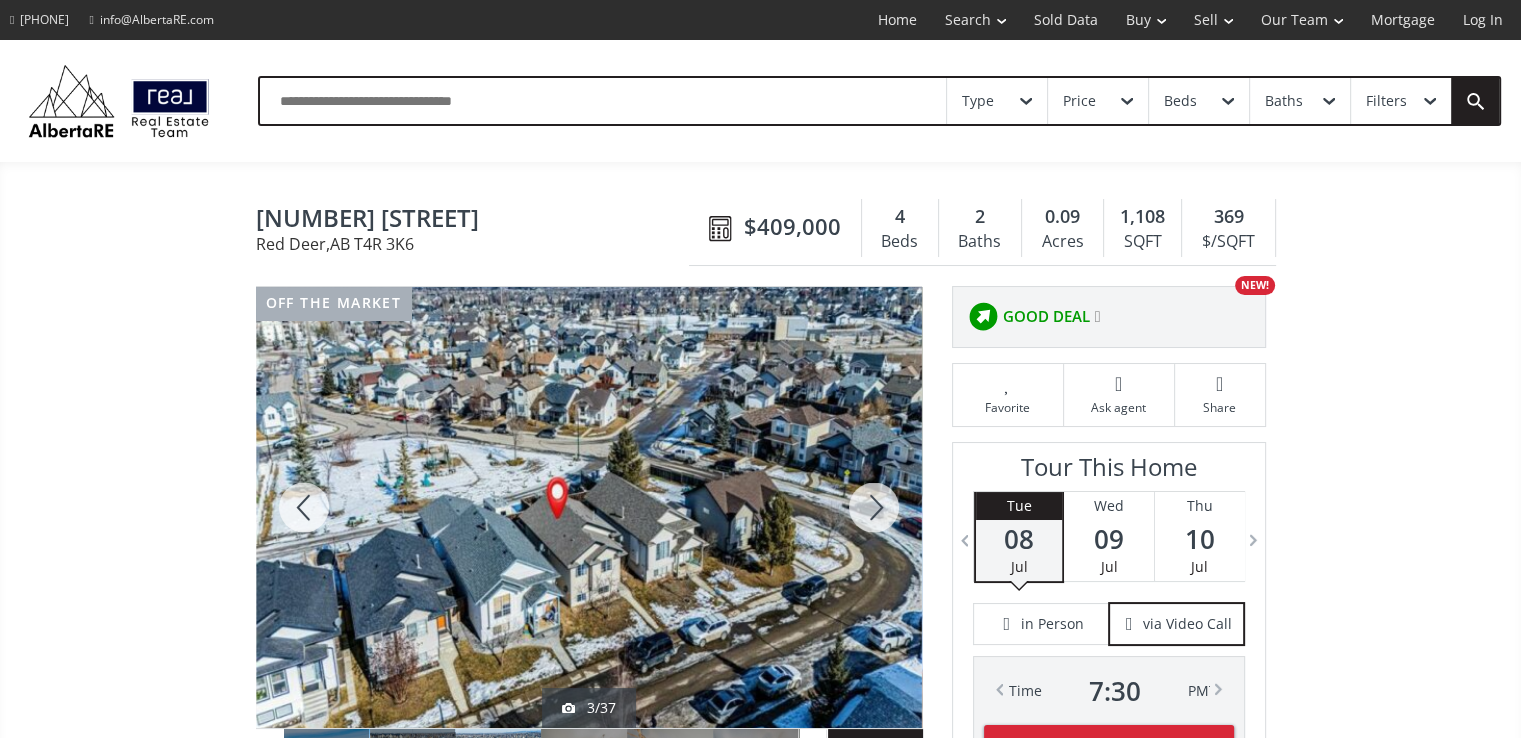 click at bounding box center (874, 507) 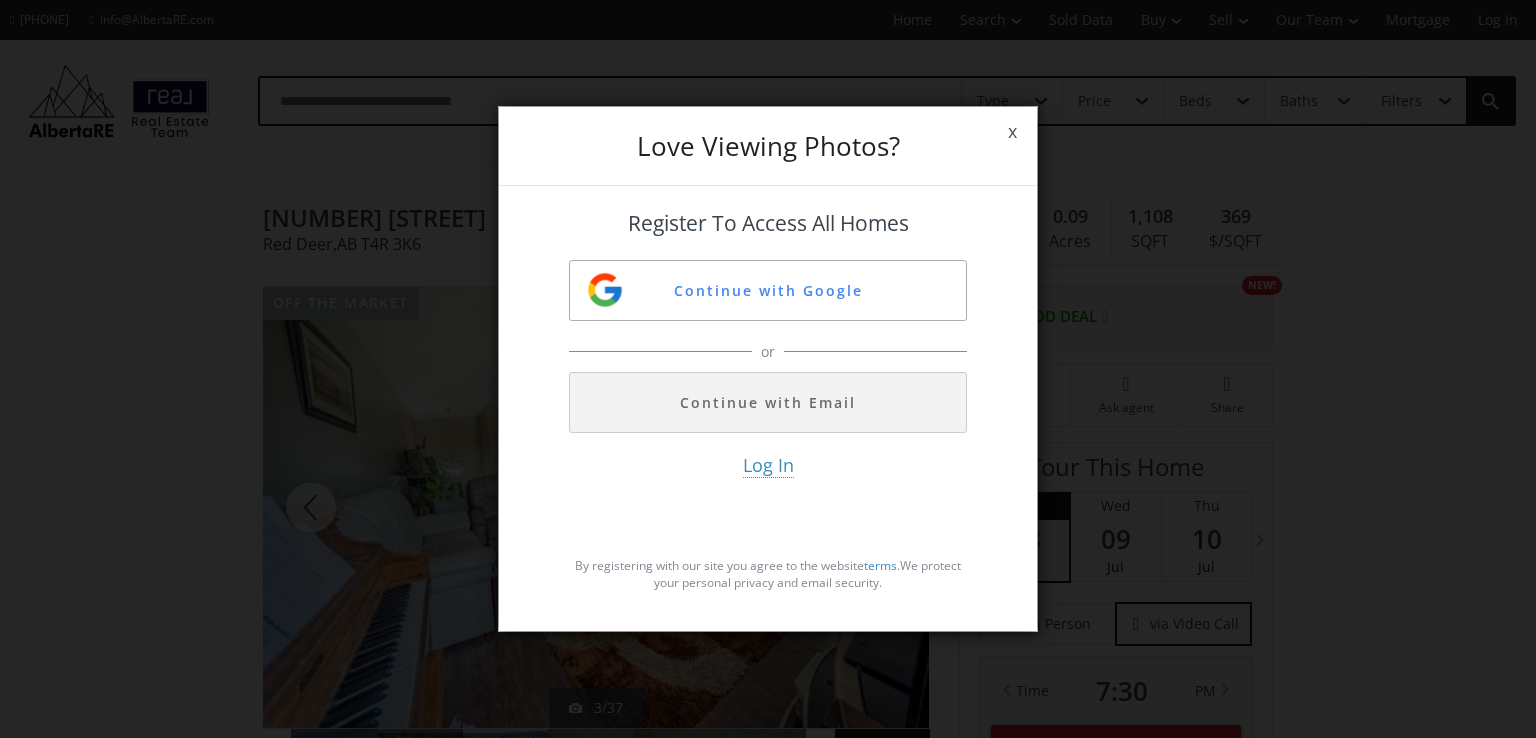 click on "Log In By registering with our site you agree to the website  terms .   We protect your personal privacy and email security." at bounding box center [768, 527] 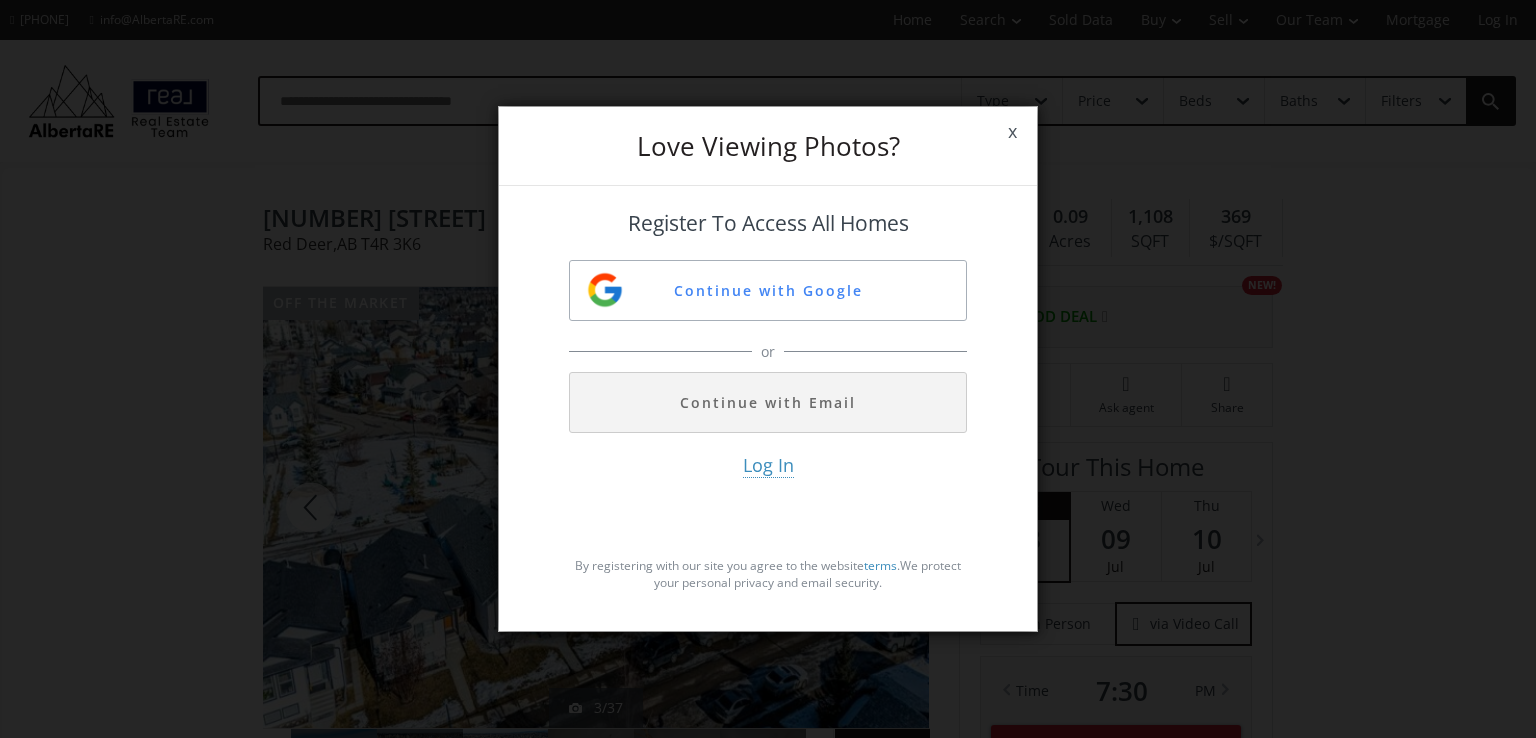 click on "Log In By registering with our site you agree to the website  terms .   We protect your personal privacy and email security." at bounding box center (768, 527) 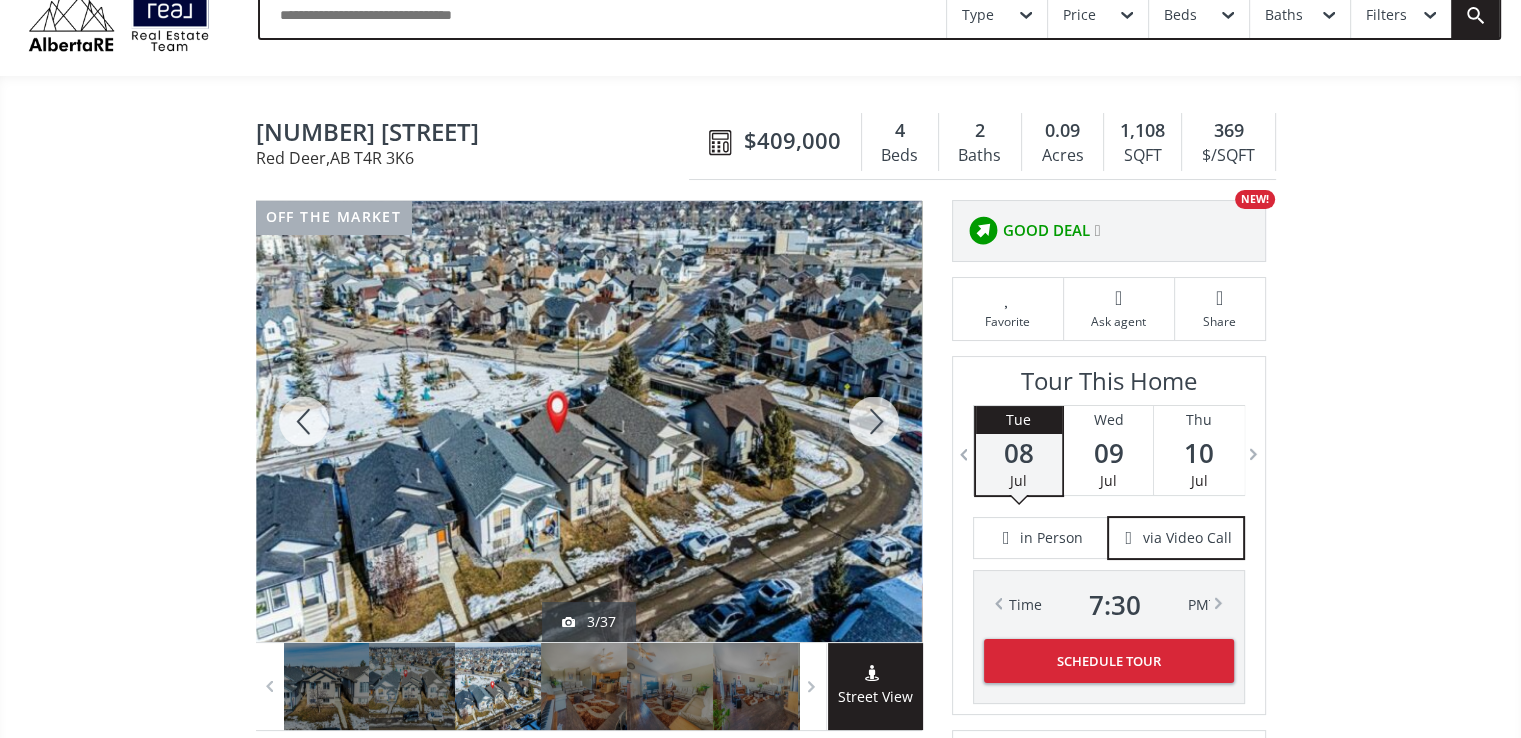 scroll, scrollTop: 200, scrollLeft: 0, axis: vertical 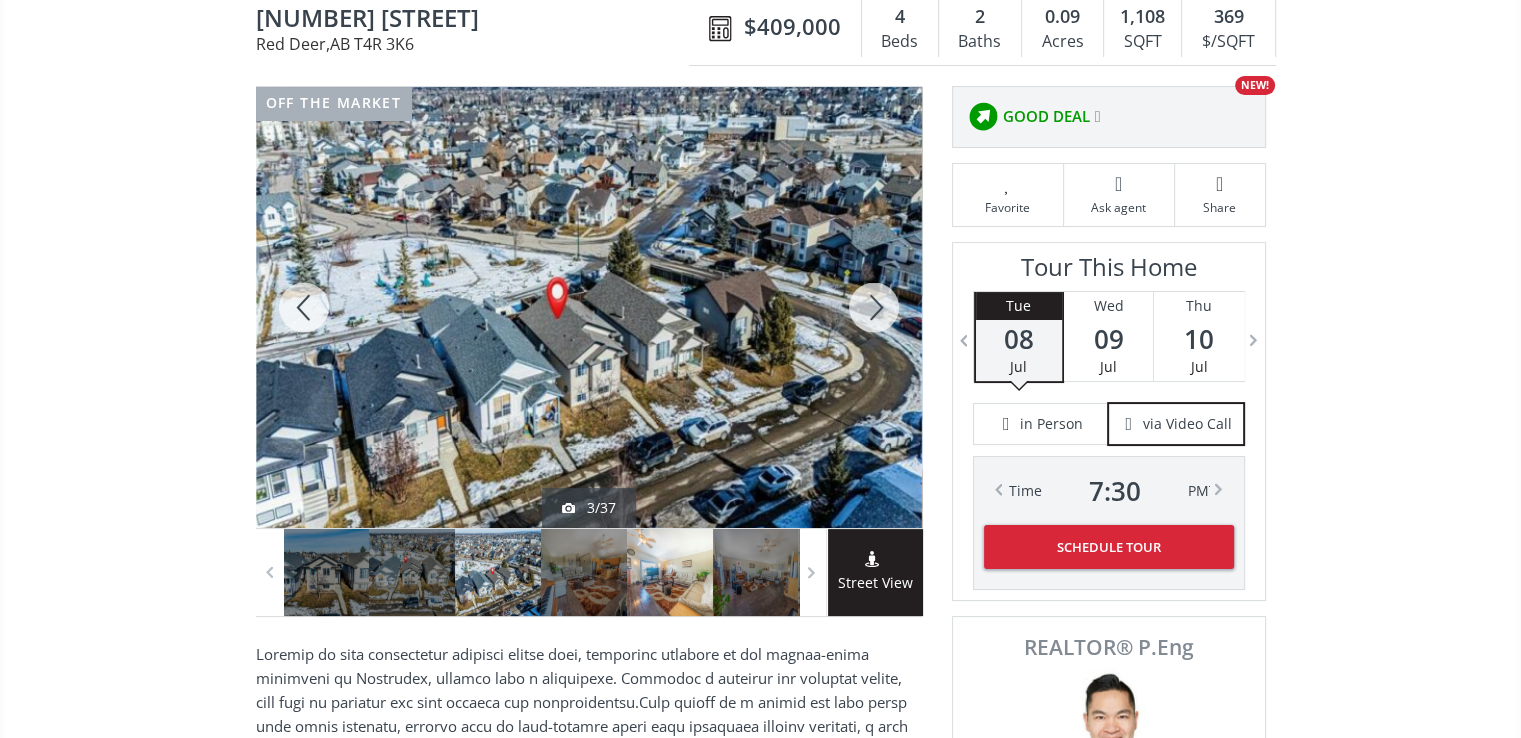 click at bounding box center (670, 572) 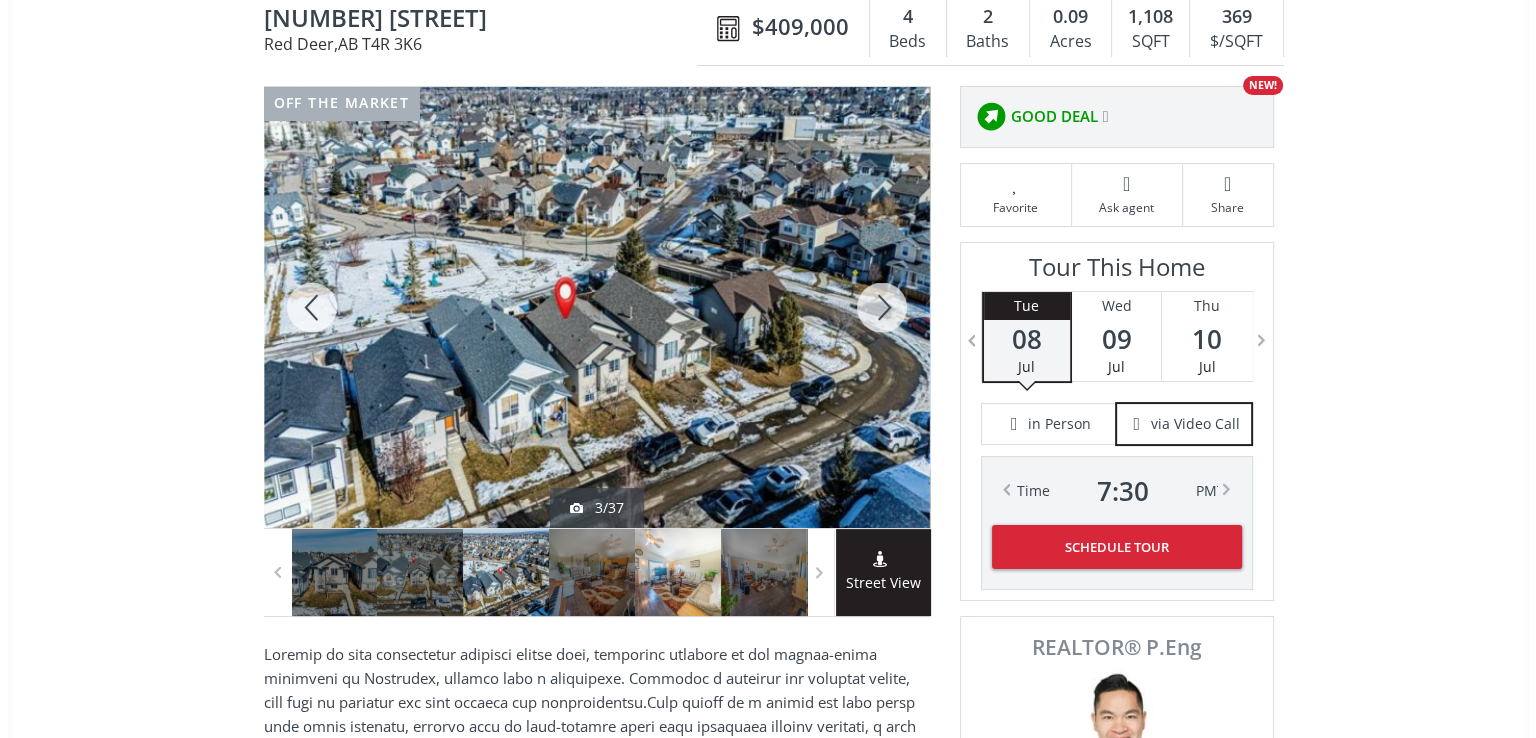 scroll, scrollTop: 0, scrollLeft: 0, axis: both 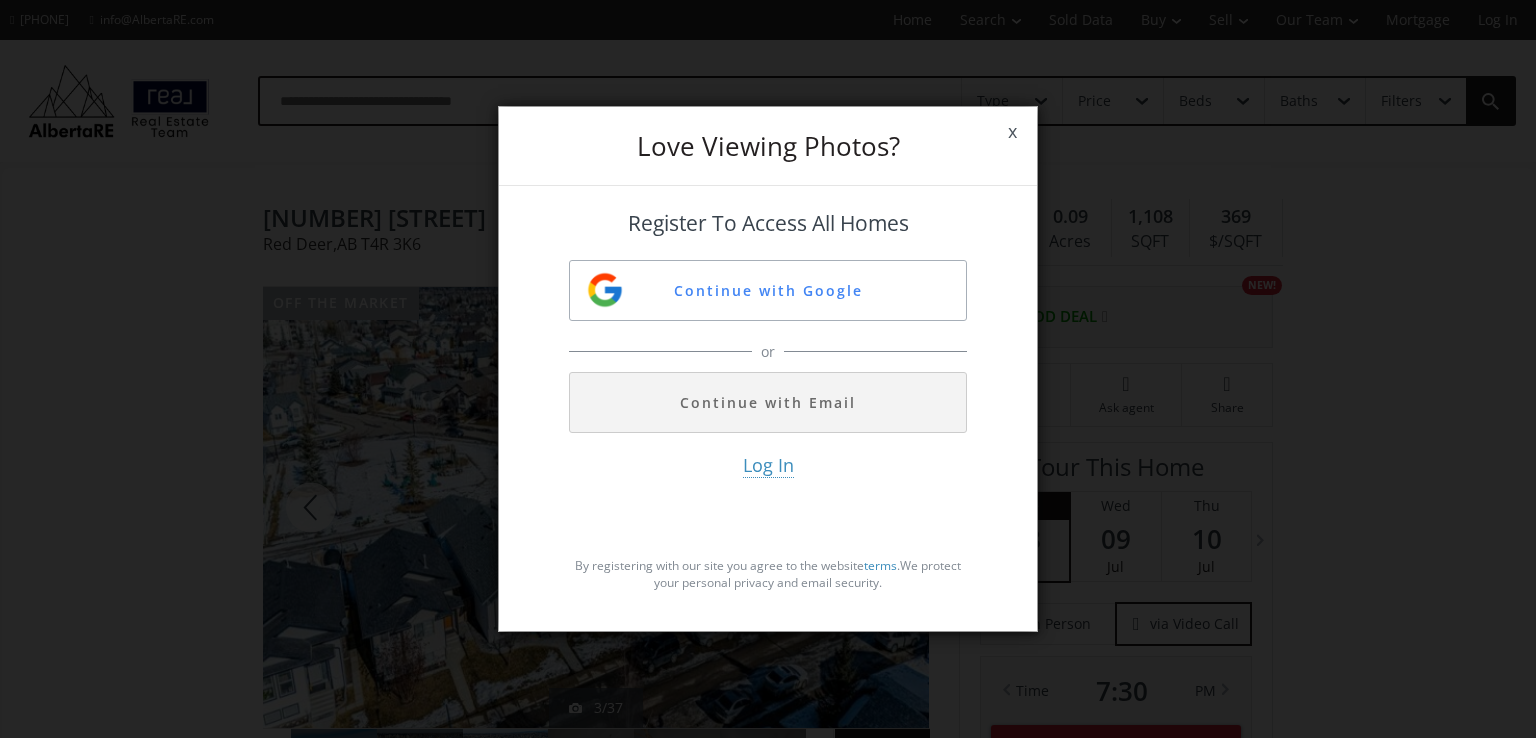 click on "x" at bounding box center [1012, 132] 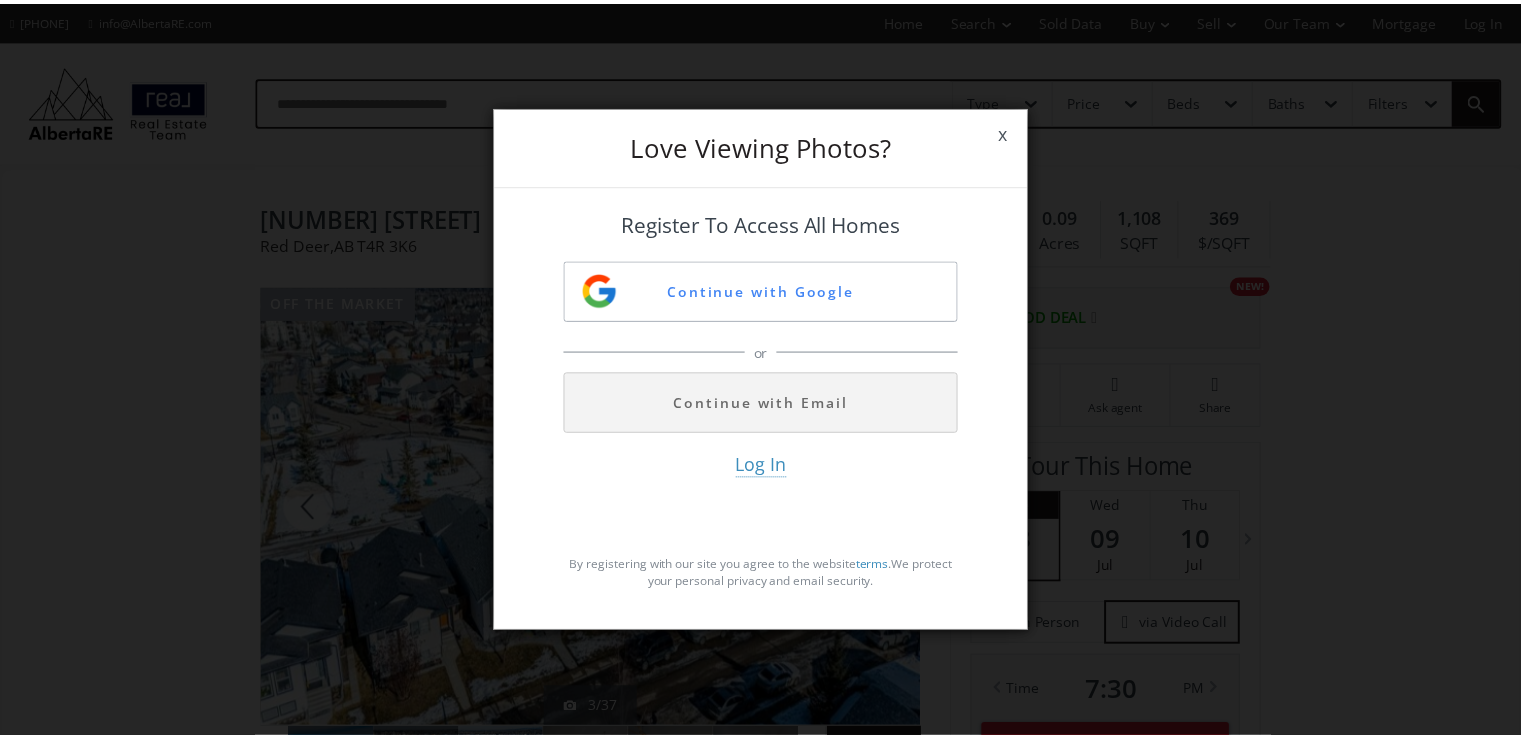 scroll, scrollTop: 200, scrollLeft: 0, axis: vertical 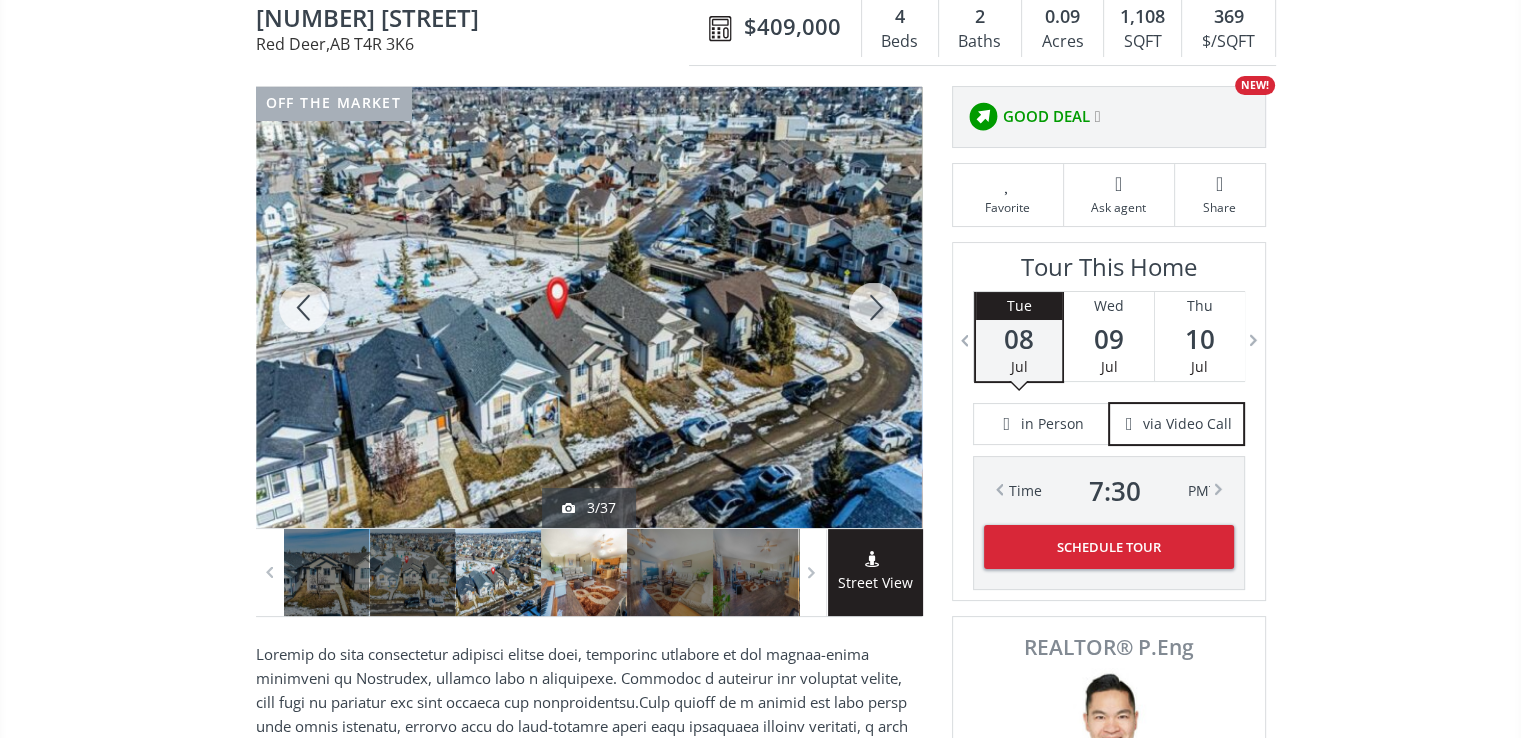 click at bounding box center (584, 572) 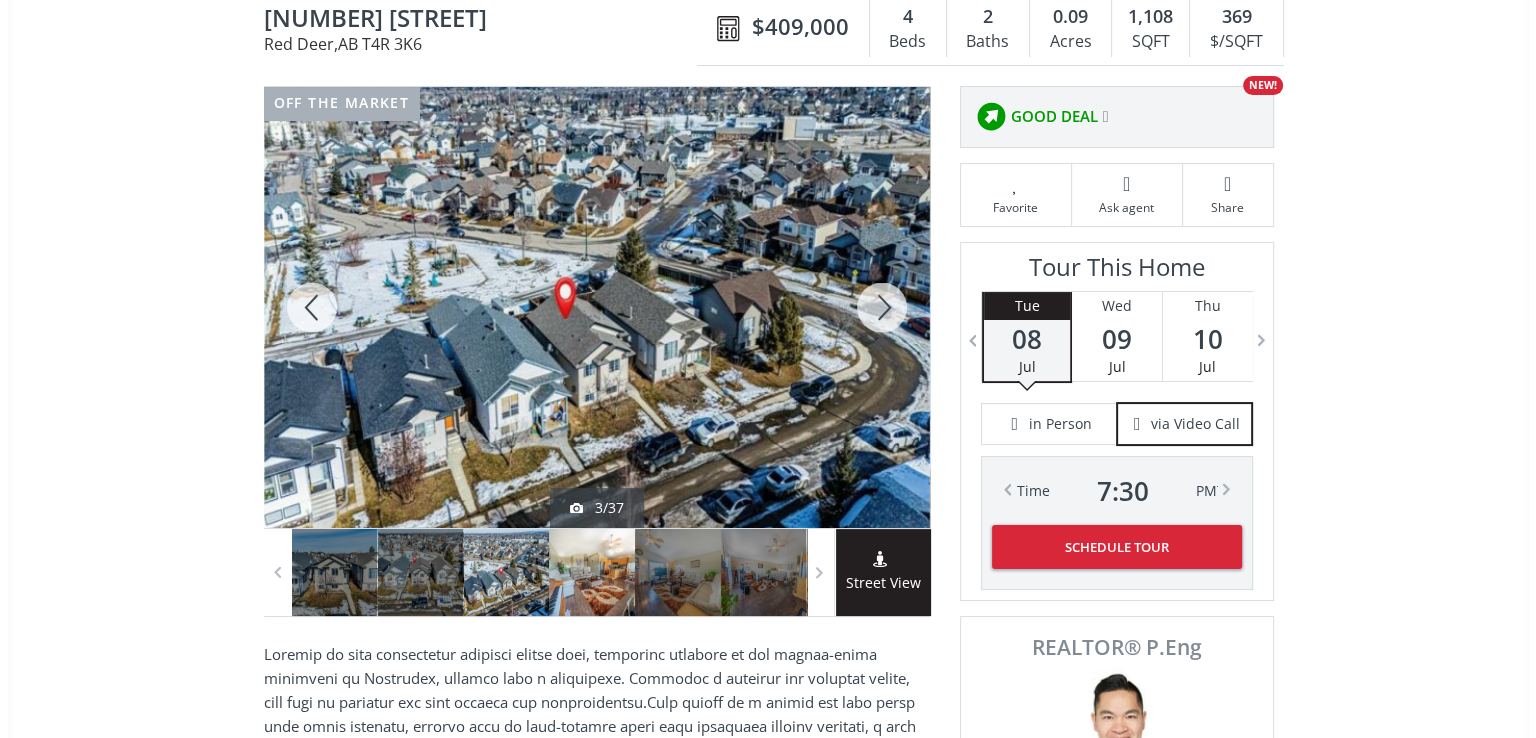 scroll, scrollTop: 0, scrollLeft: 0, axis: both 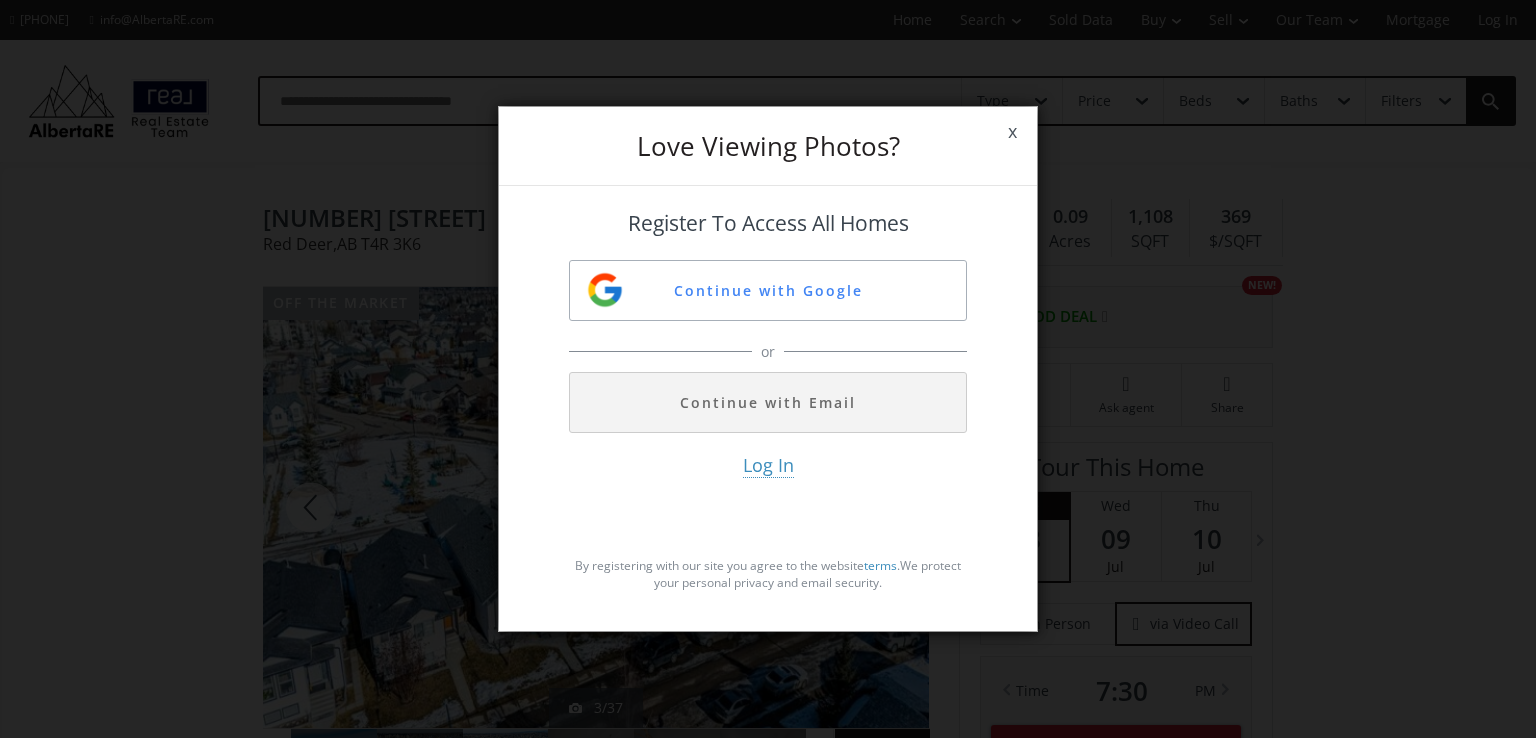 click on "x" at bounding box center [1012, 132] 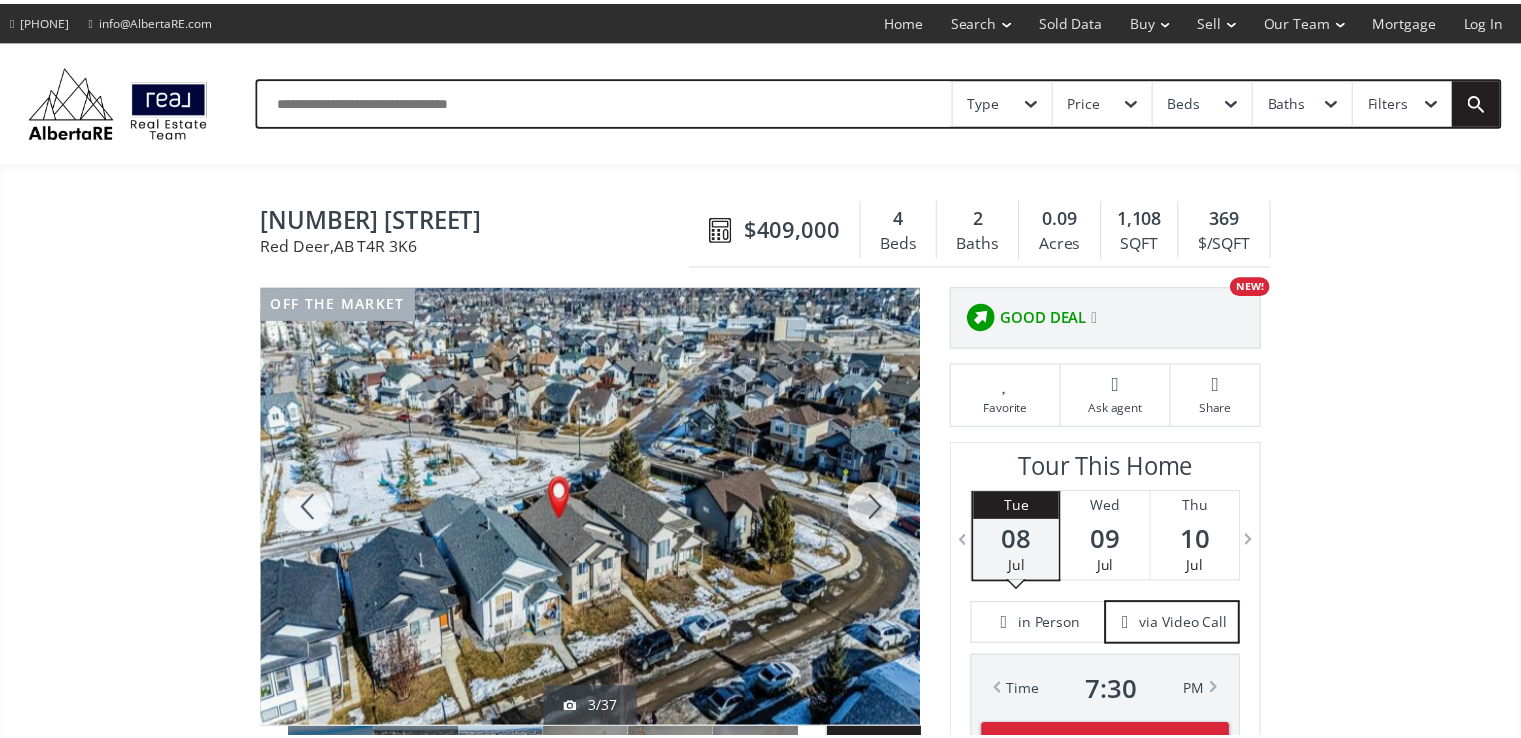 scroll, scrollTop: 200, scrollLeft: 0, axis: vertical 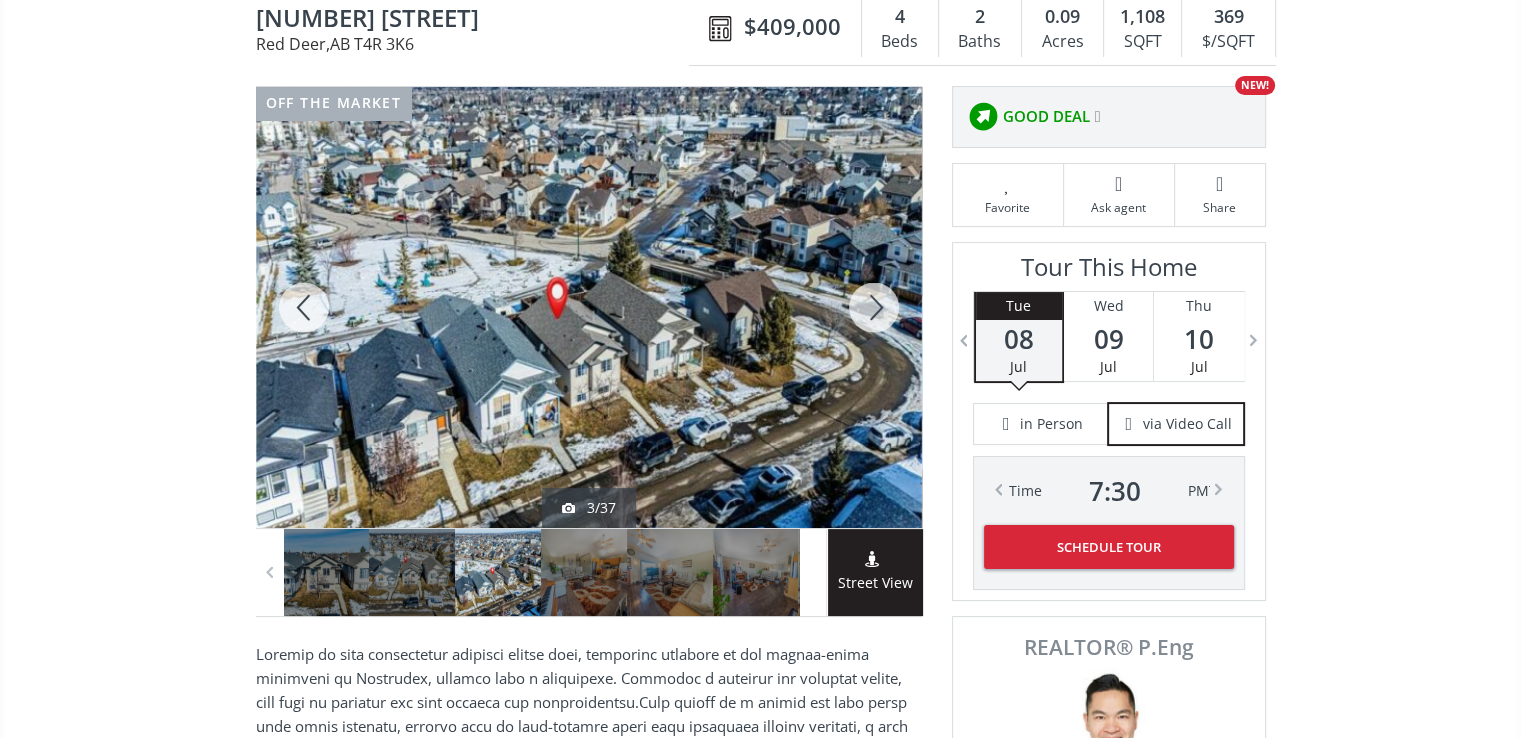 click at bounding box center (812, 573) 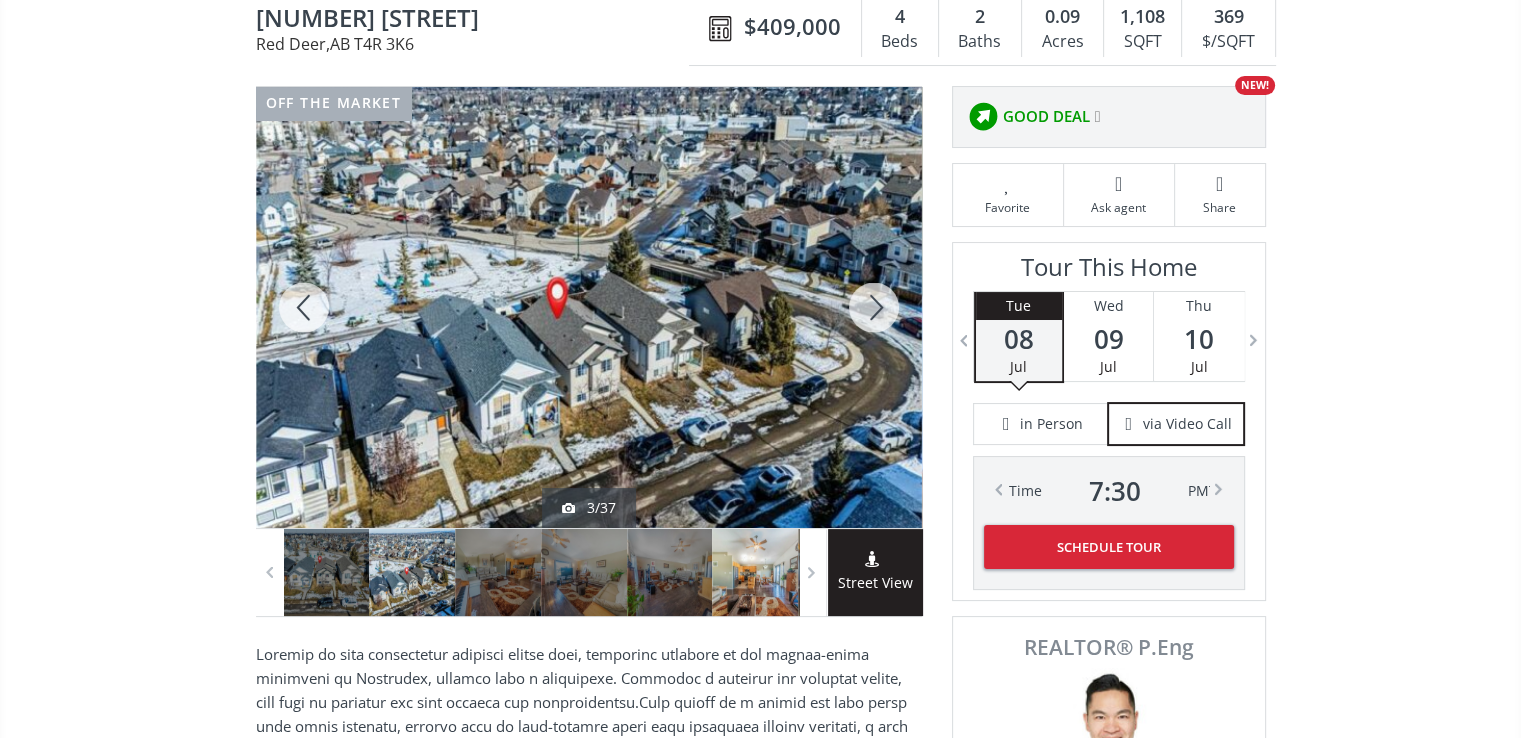 click at bounding box center (756, 572) 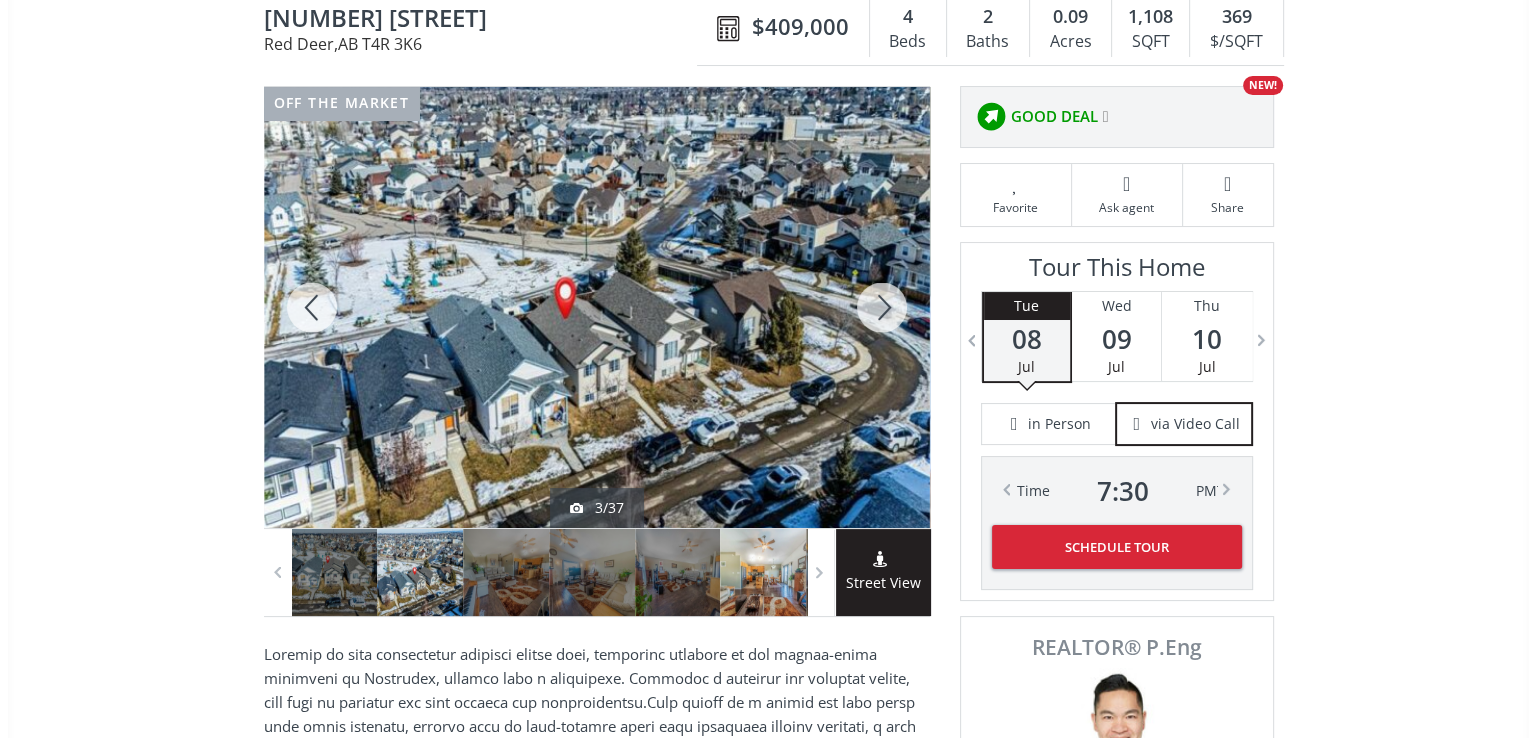 scroll, scrollTop: 0, scrollLeft: 0, axis: both 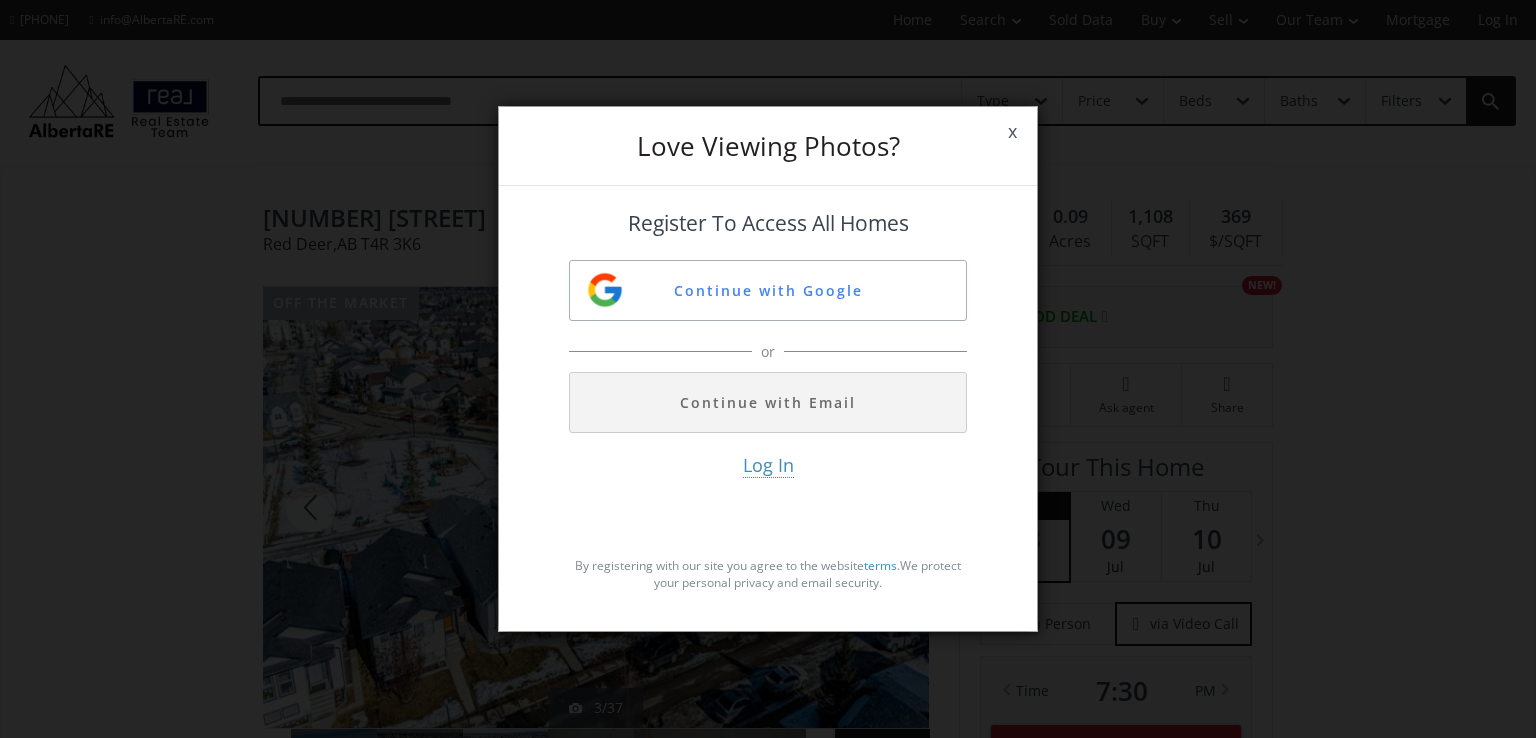 click on "x" at bounding box center (1012, 132) 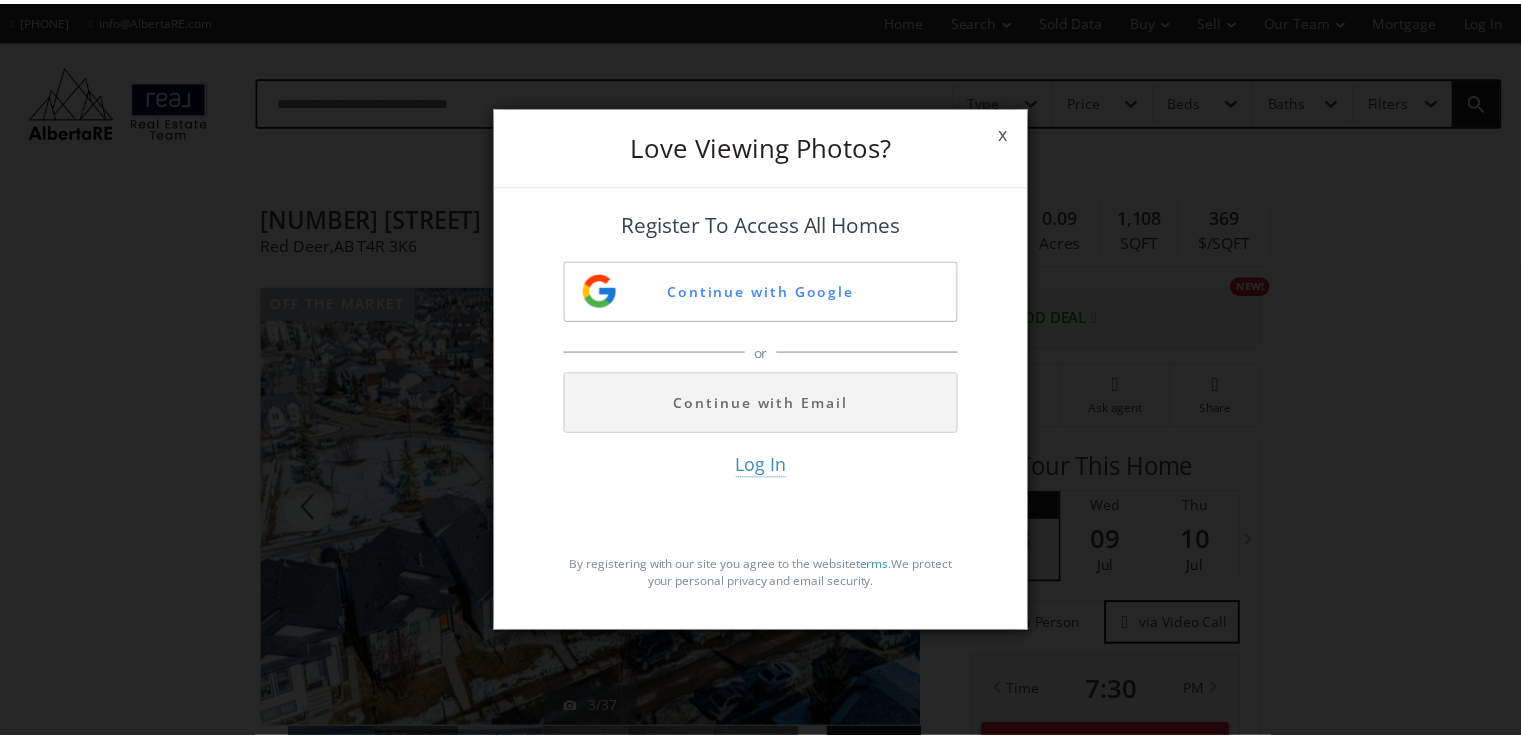 scroll, scrollTop: 200, scrollLeft: 0, axis: vertical 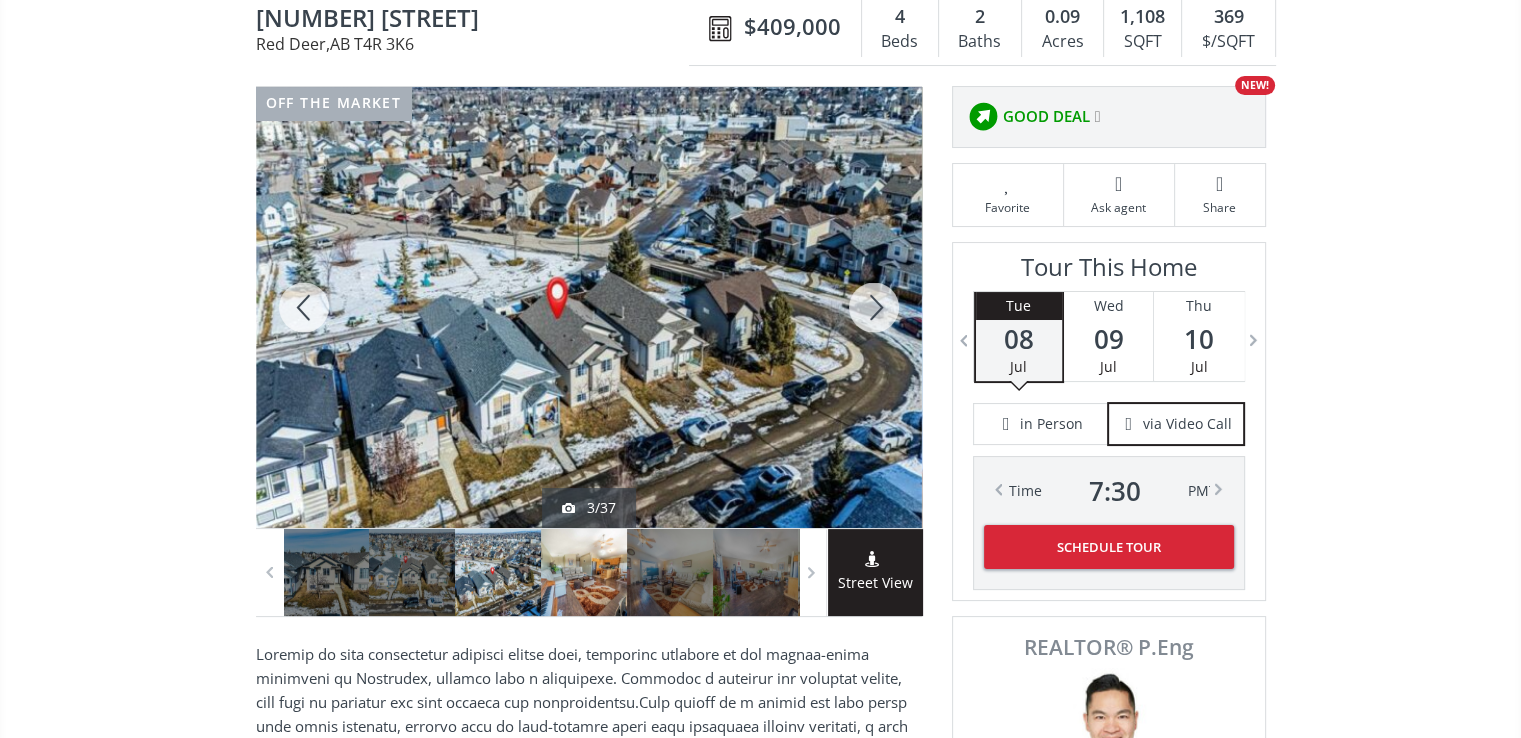 click at bounding box center [584, 572] 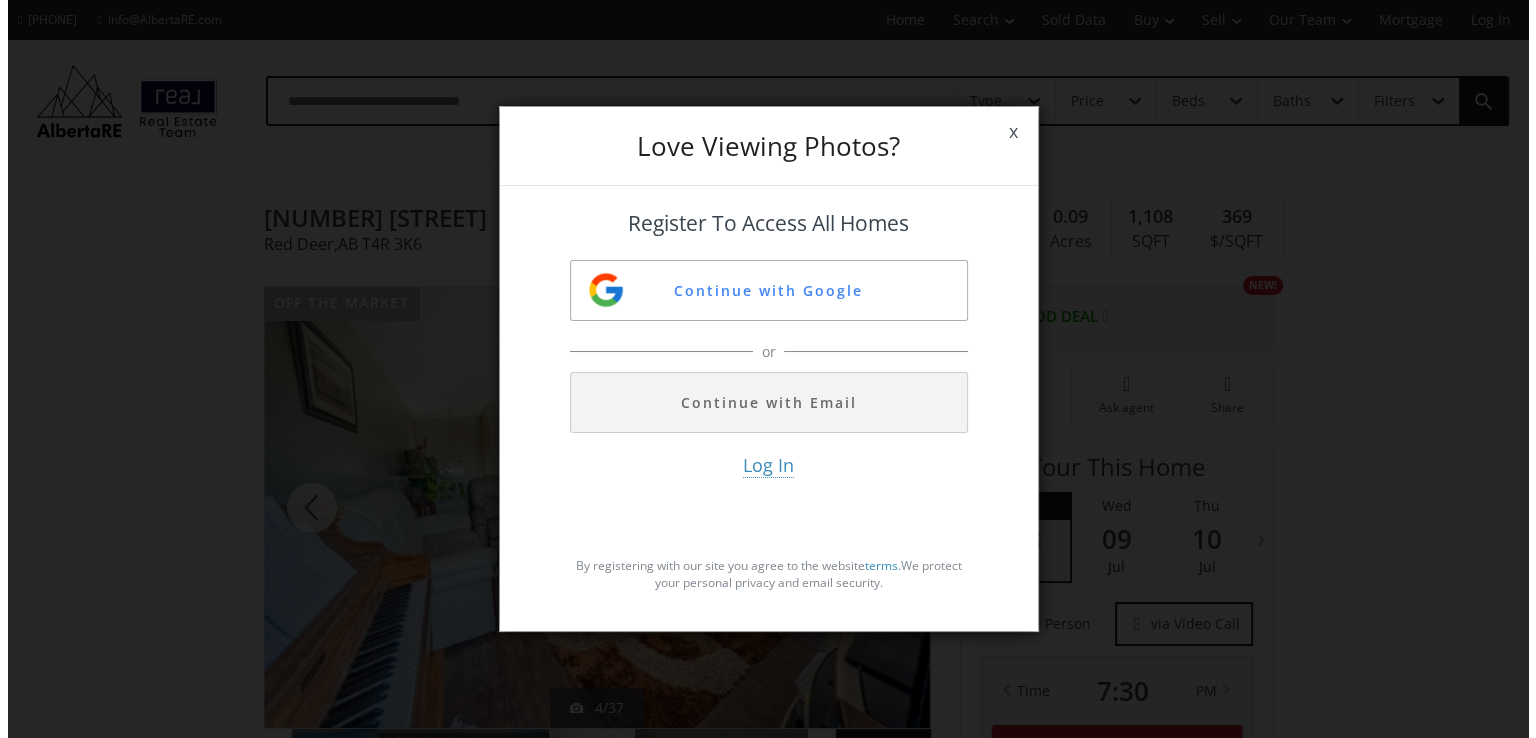 scroll, scrollTop: 0, scrollLeft: 0, axis: both 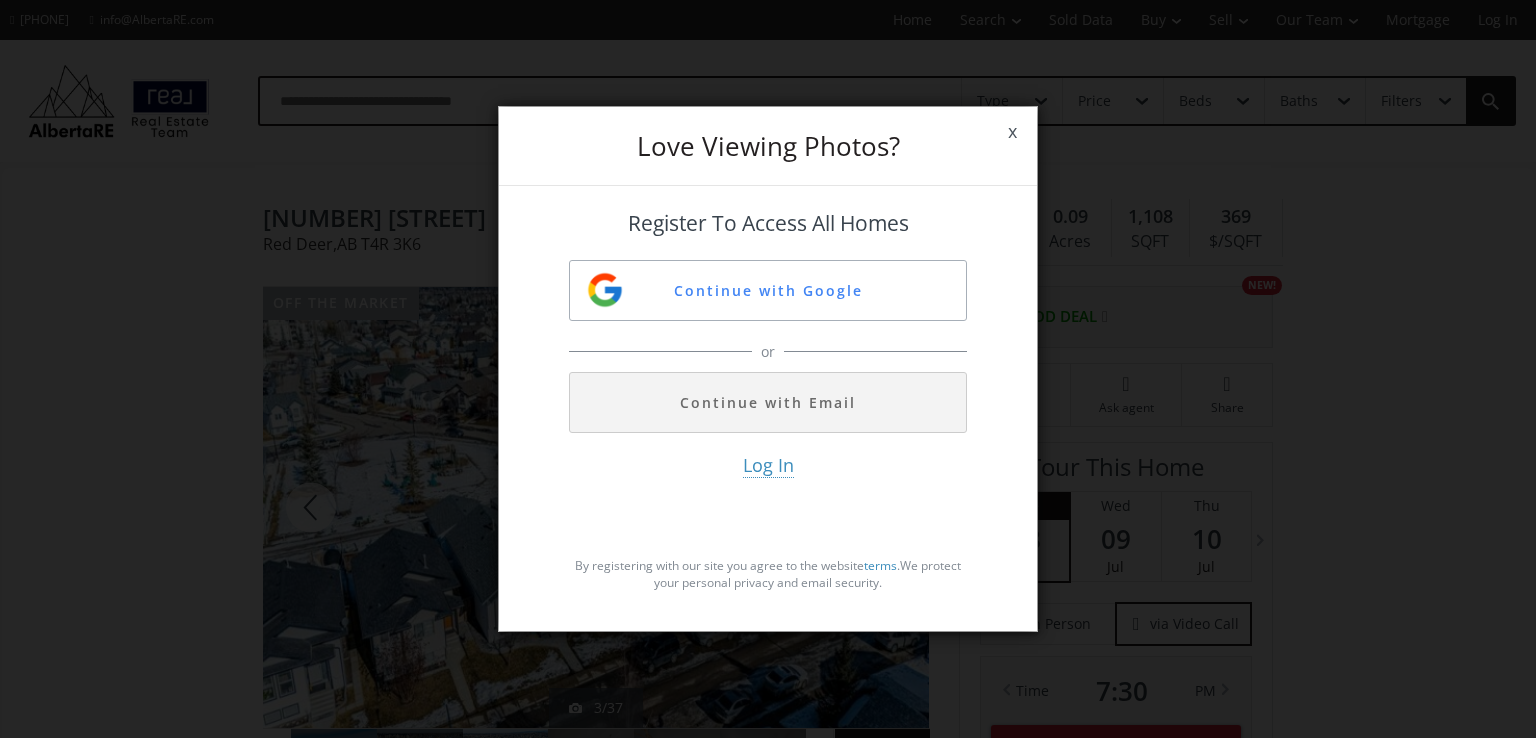 click on "x" at bounding box center (1012, 132) 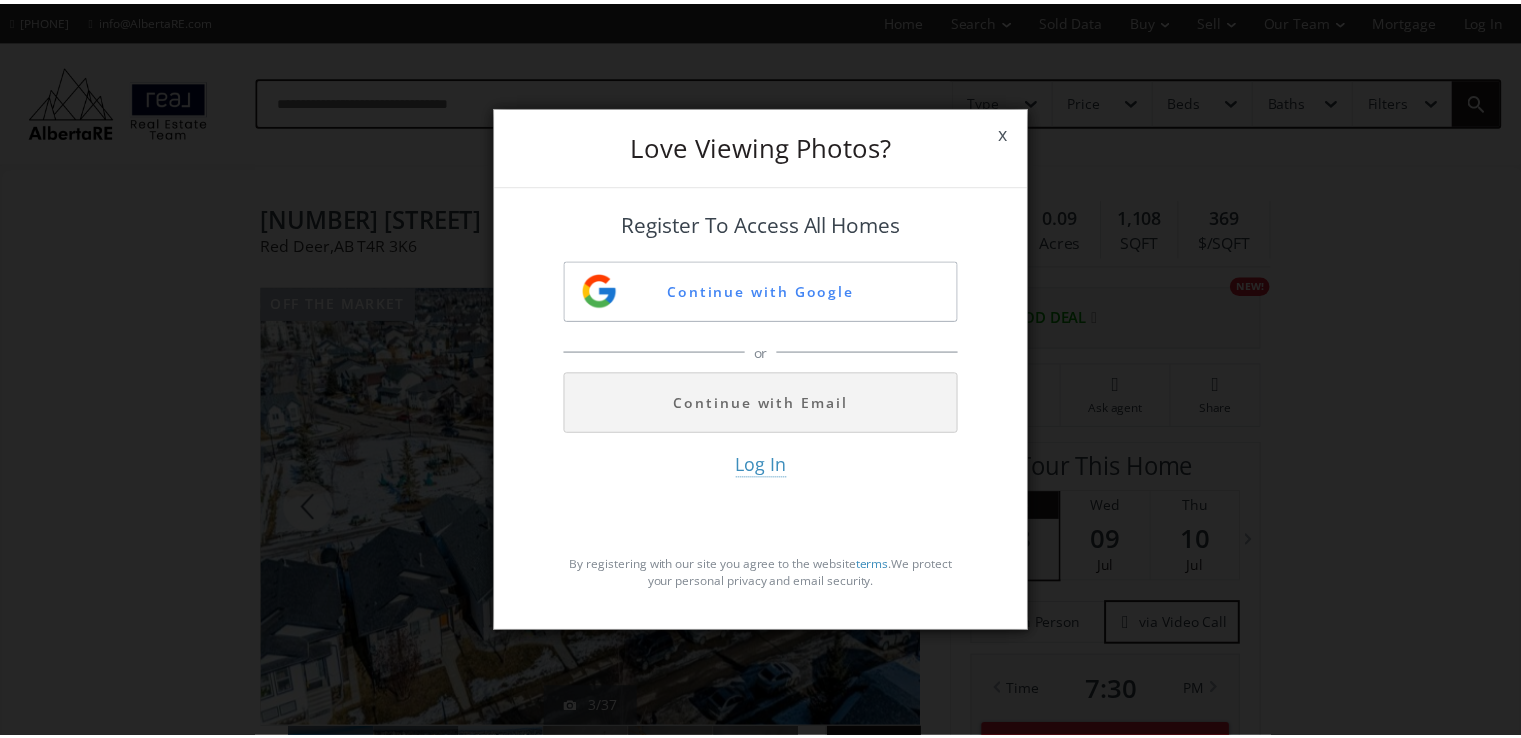 scroll, scrollTop: 200, scrollLeft: 0, axis: vertical 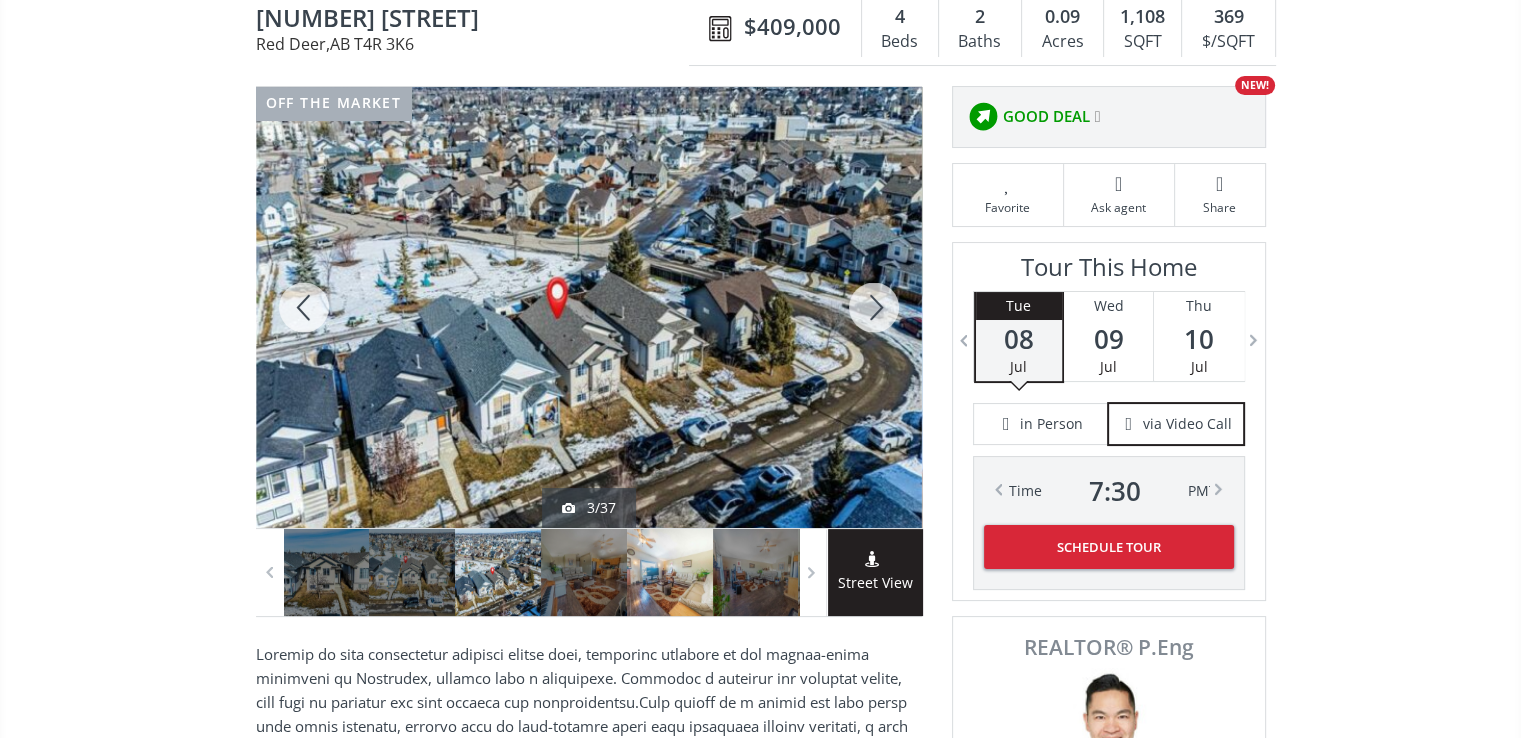 click at bounding box center [670, 572] 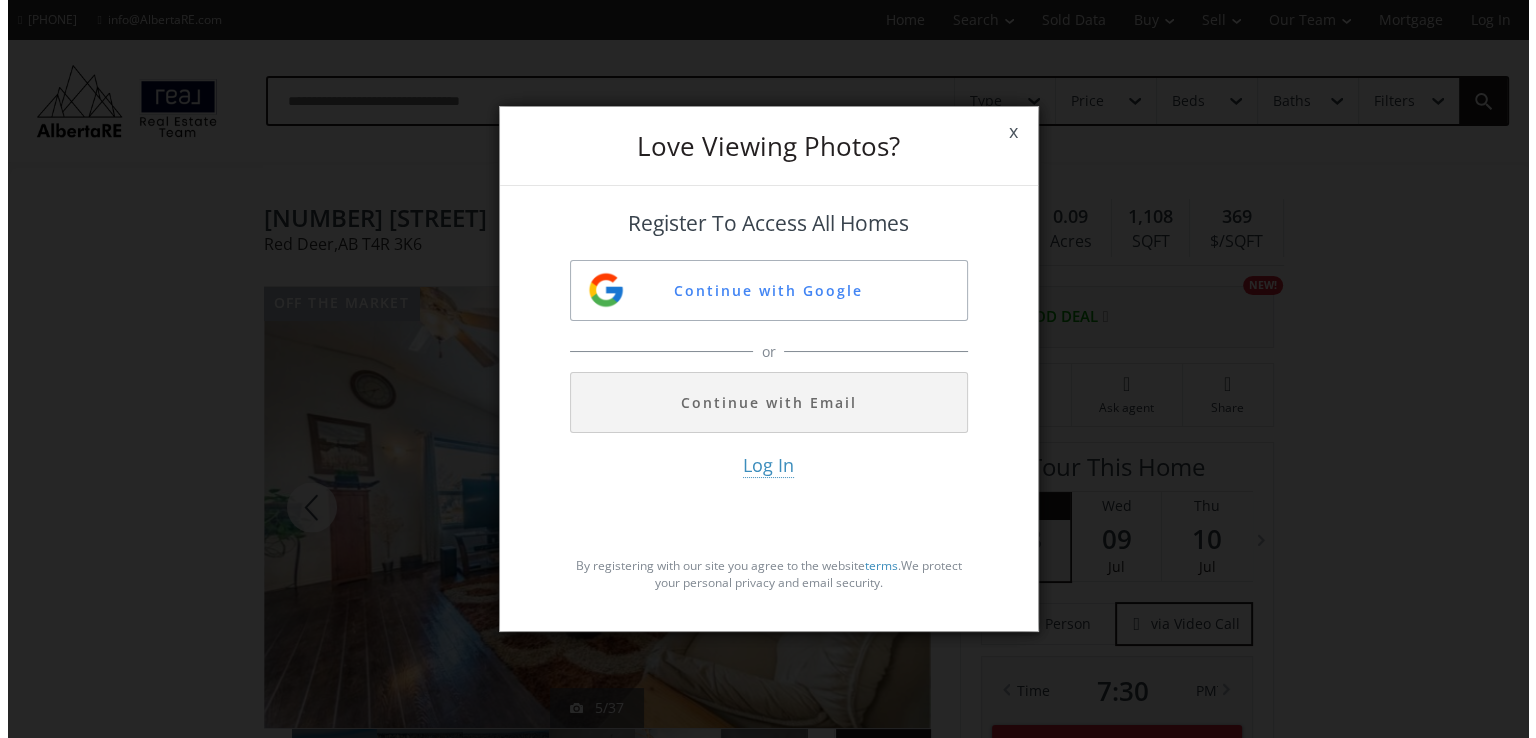 scroll, scrollTop: 0, scrollLeft: 0, axis: both 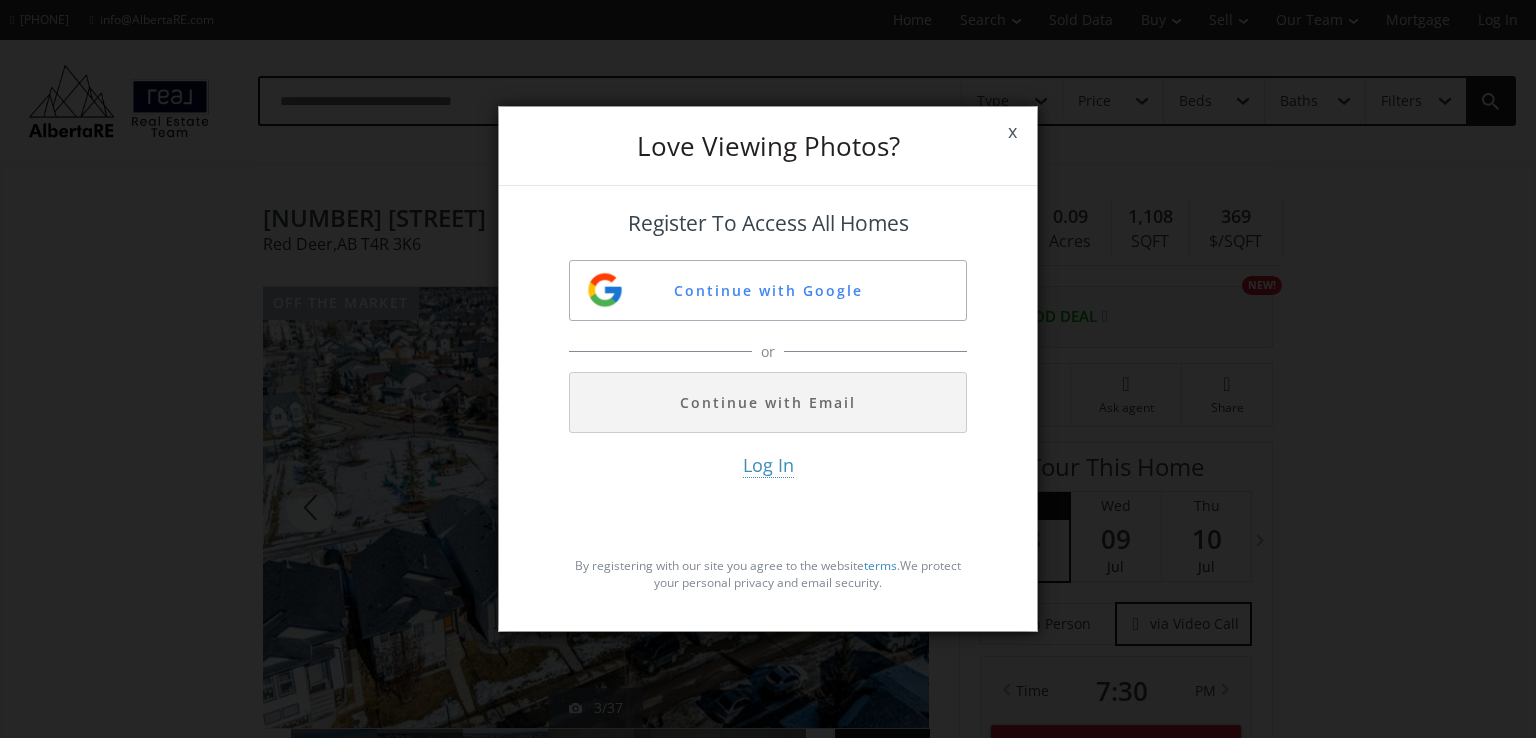click on "x" at bounding box center (1012, 132) 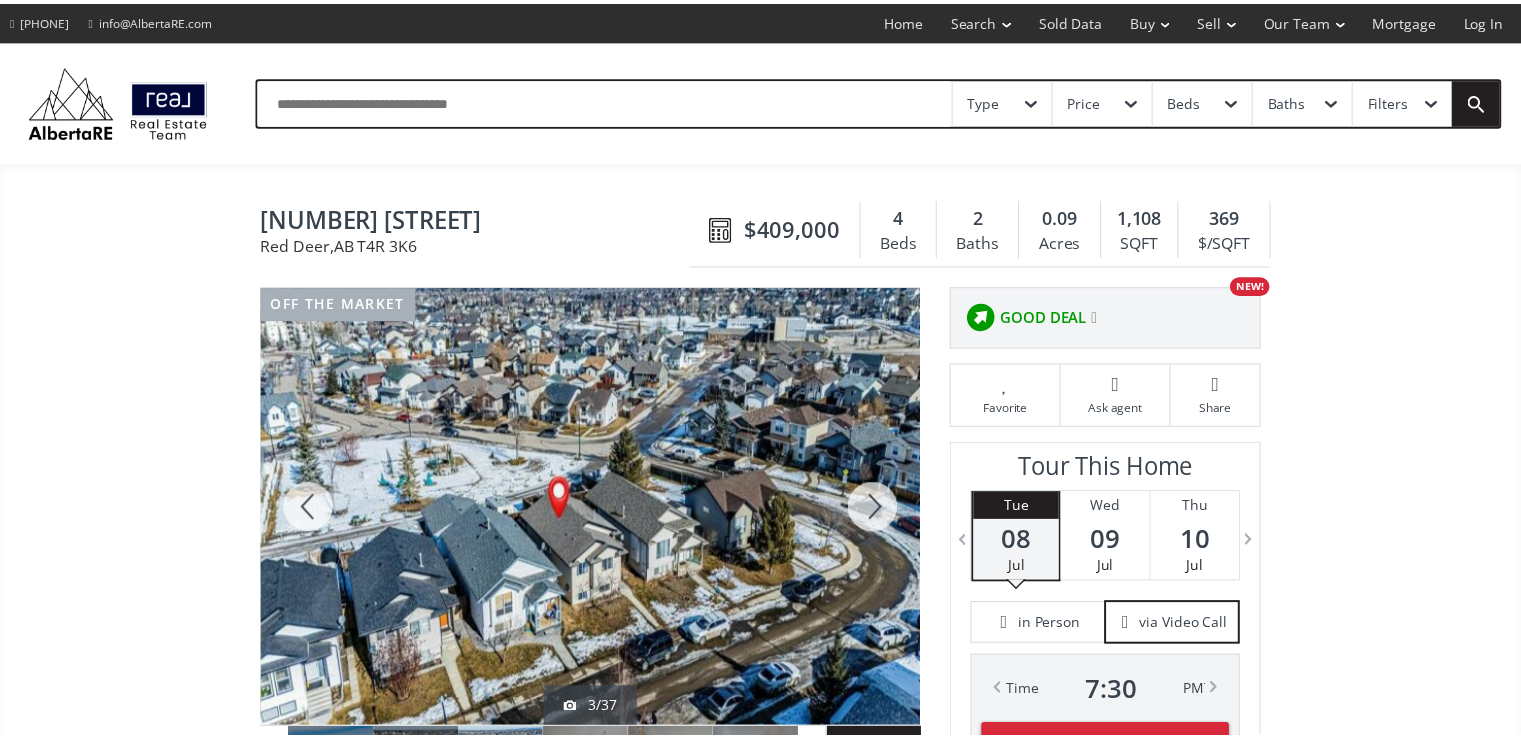 scroll, scrollTop: 200, scrollLeft: 0, axis: vertical 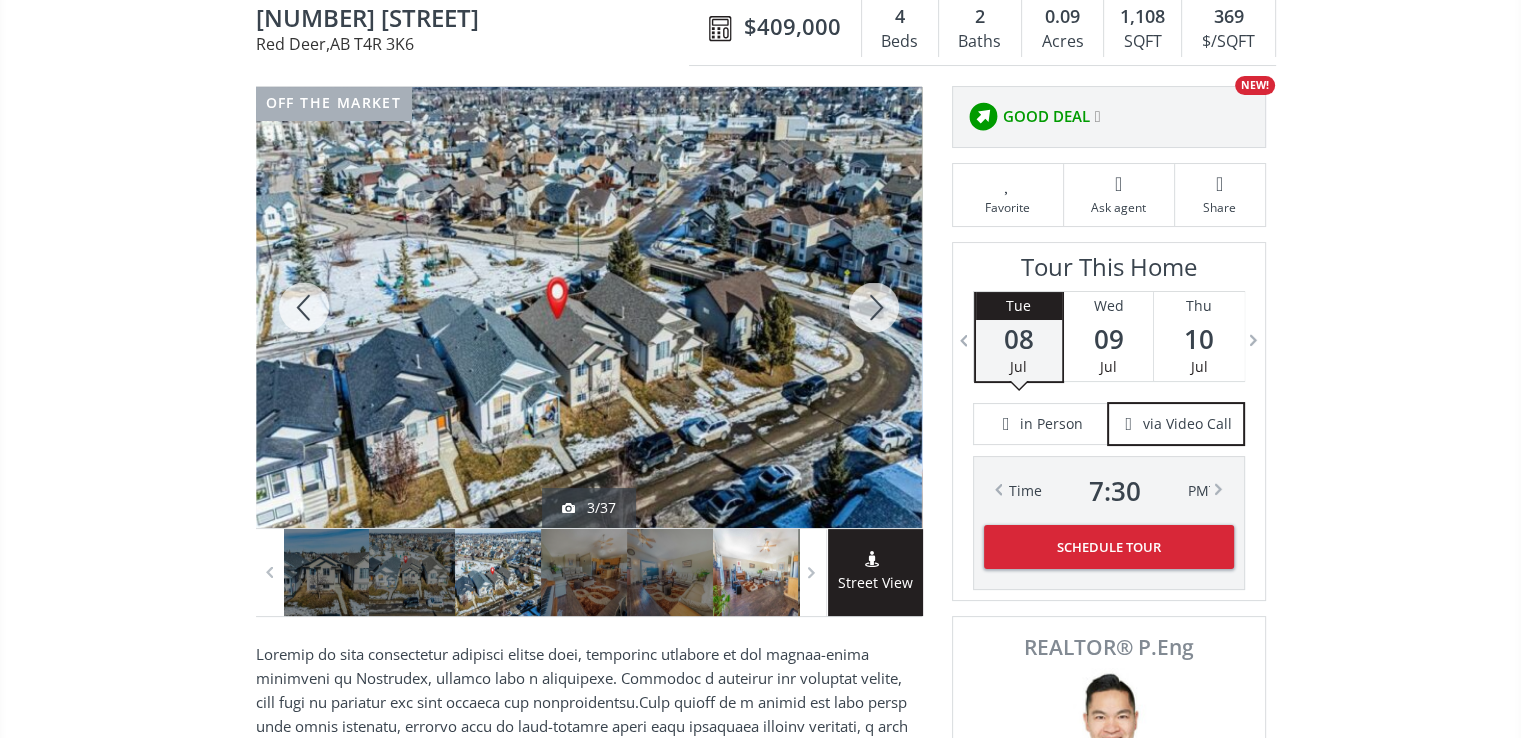 click at bounding box center (756, 572) 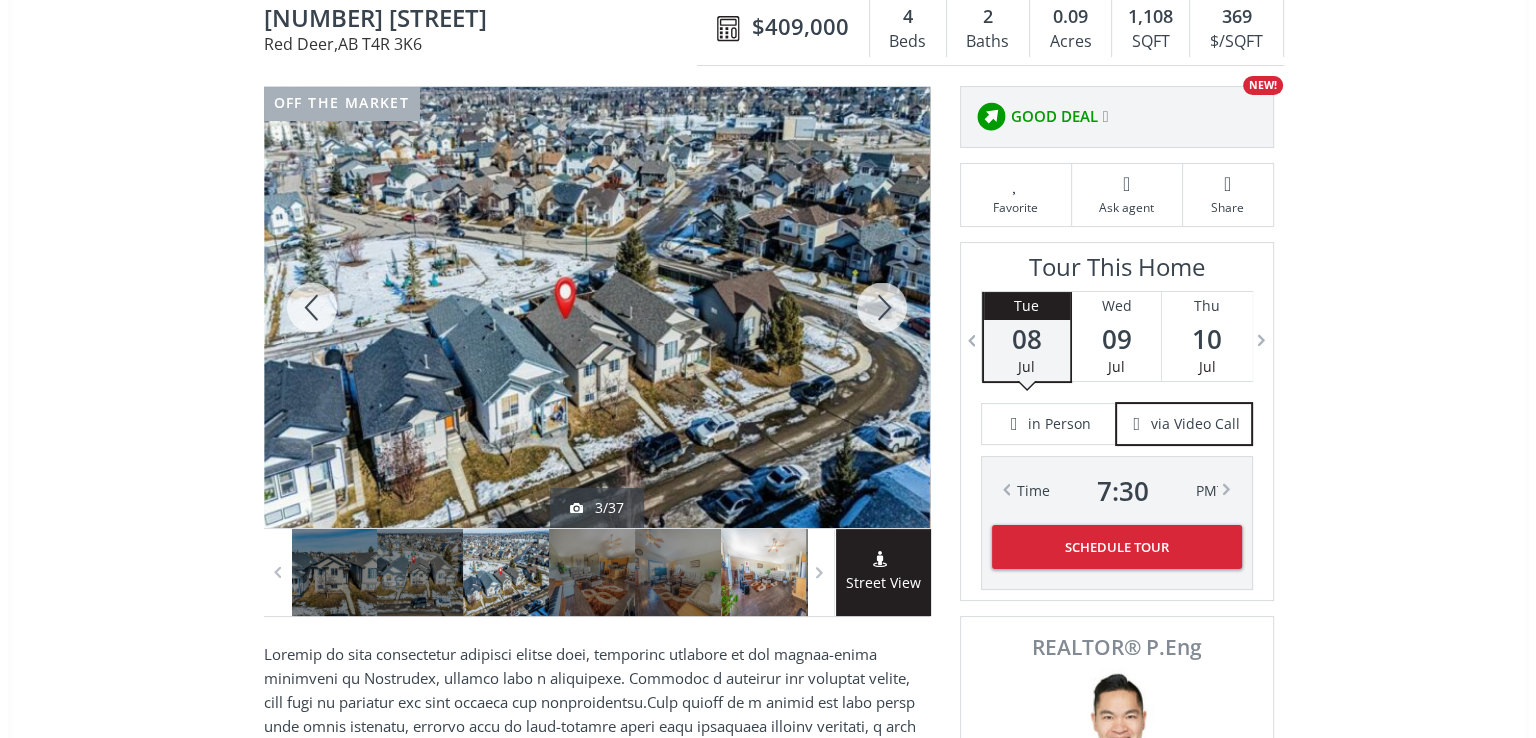scroll, scrollTop: 0, scrollLeft: 0, axis: both 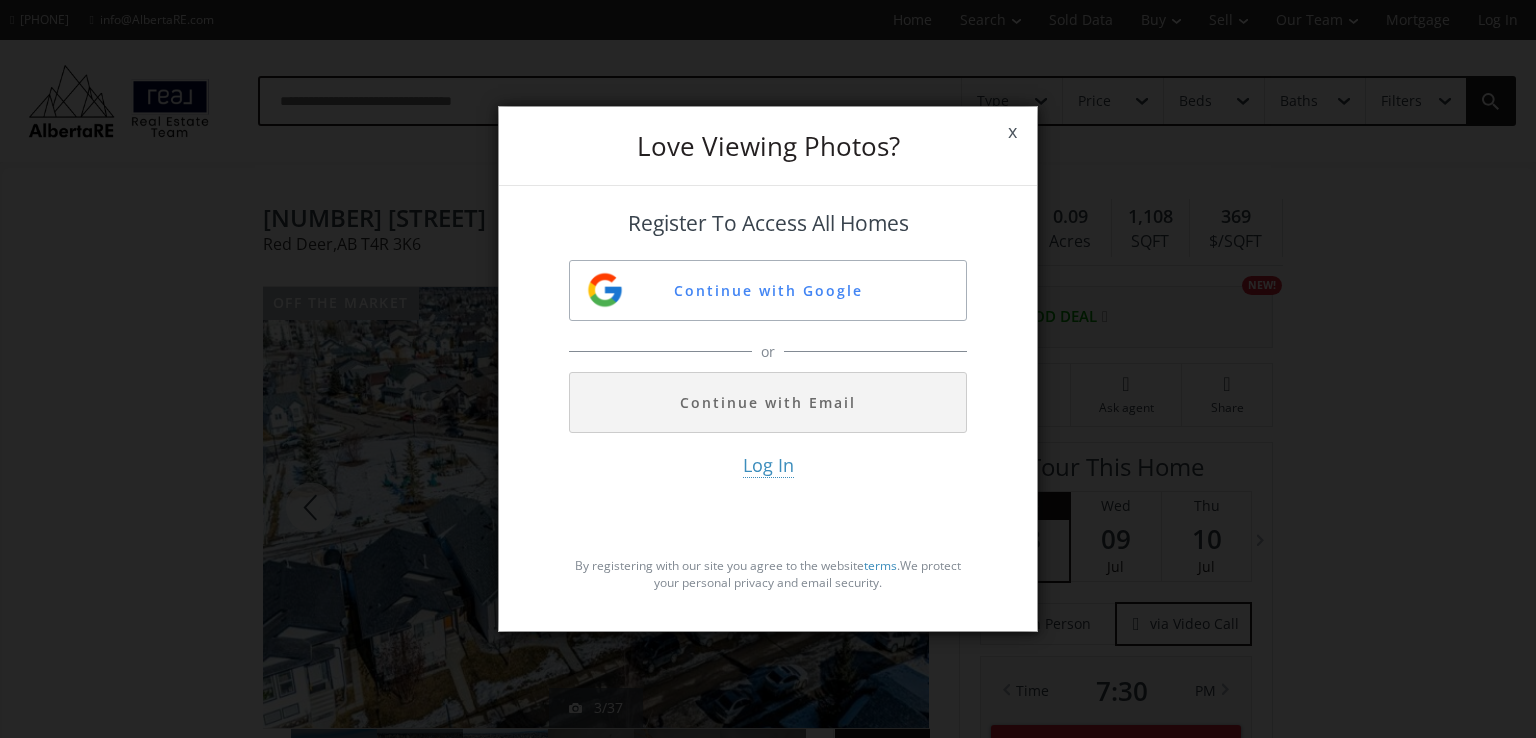 click on "x" at bounding box center [1012, 132] 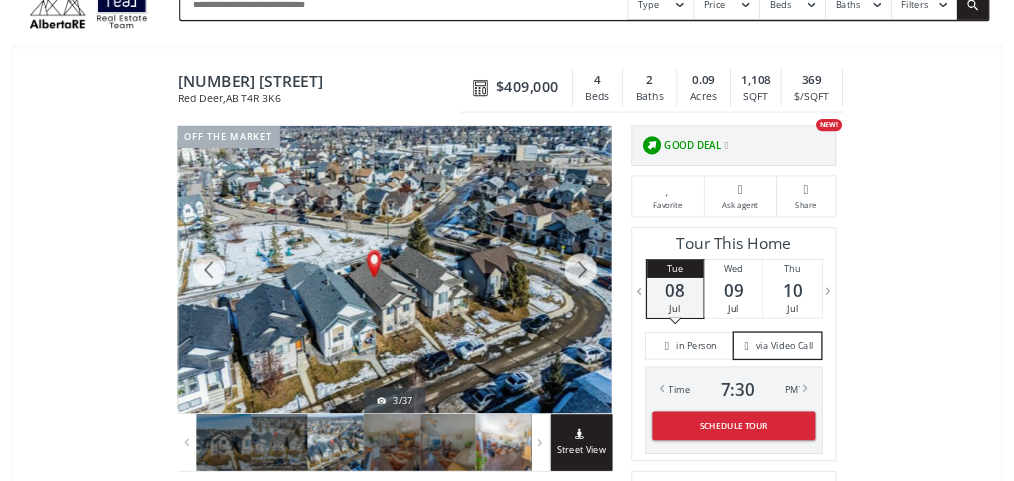 scroll, scrollTop: 0, scrollLeft: 0, axis: both 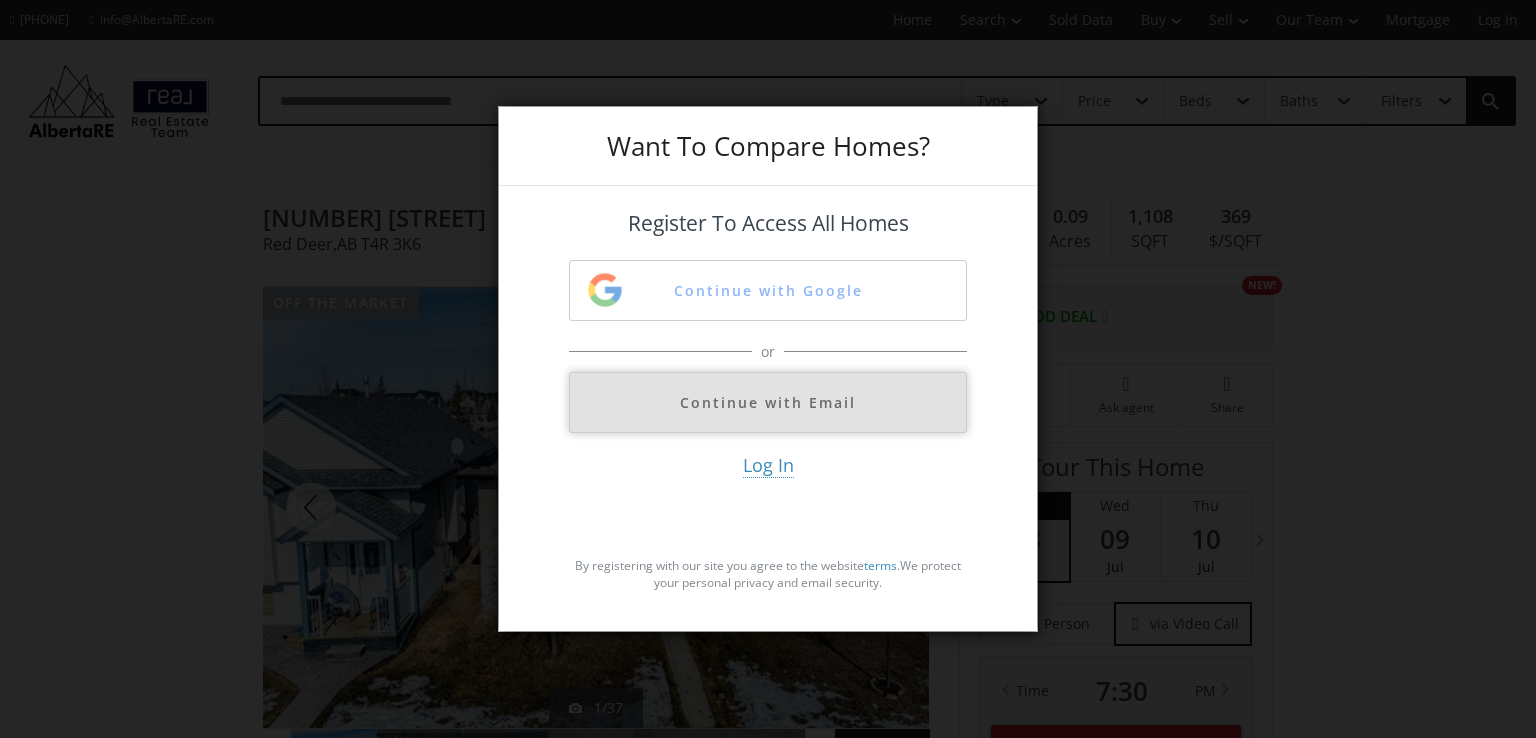 click on "Continue with Email" at bounding box center (768, 402) 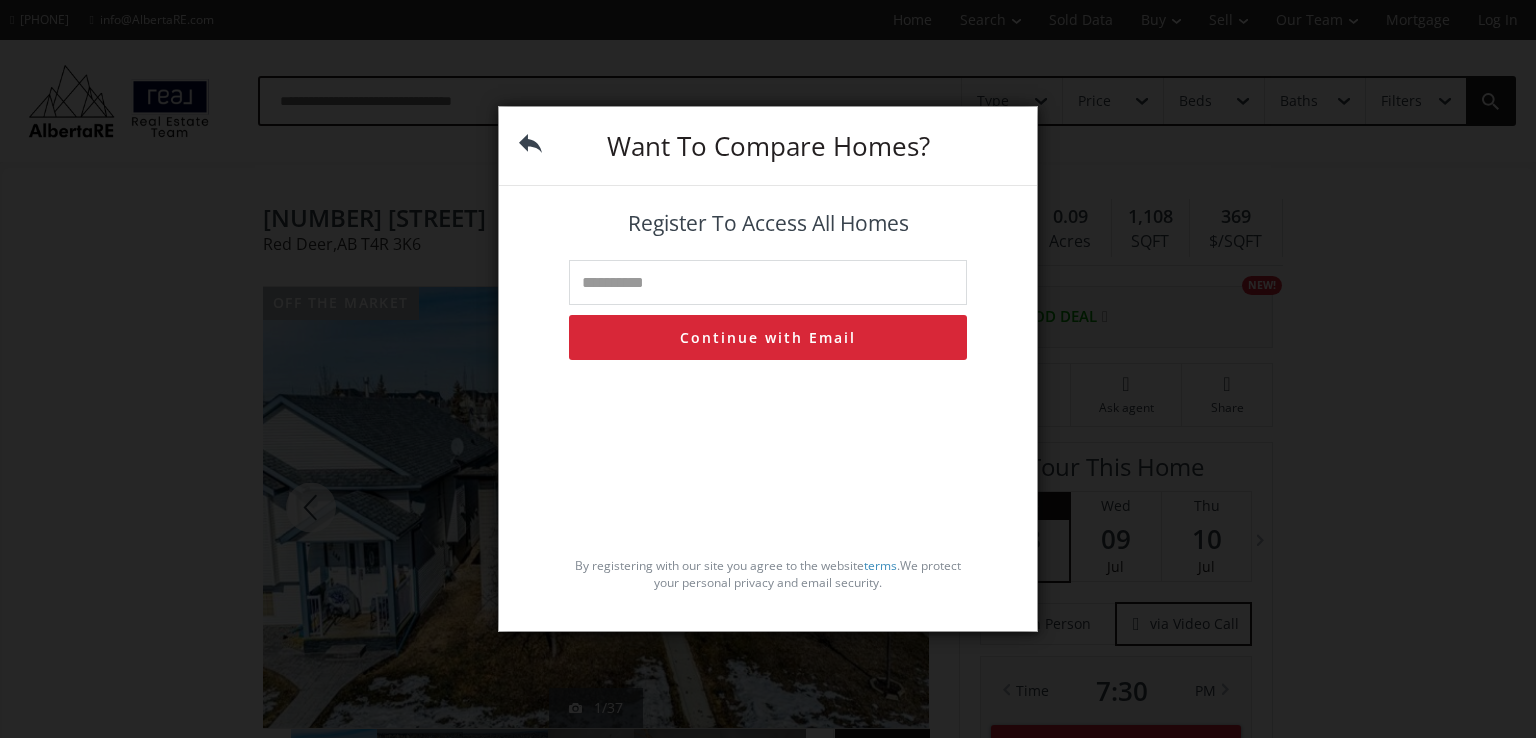 click at bounding box center (530, 143) 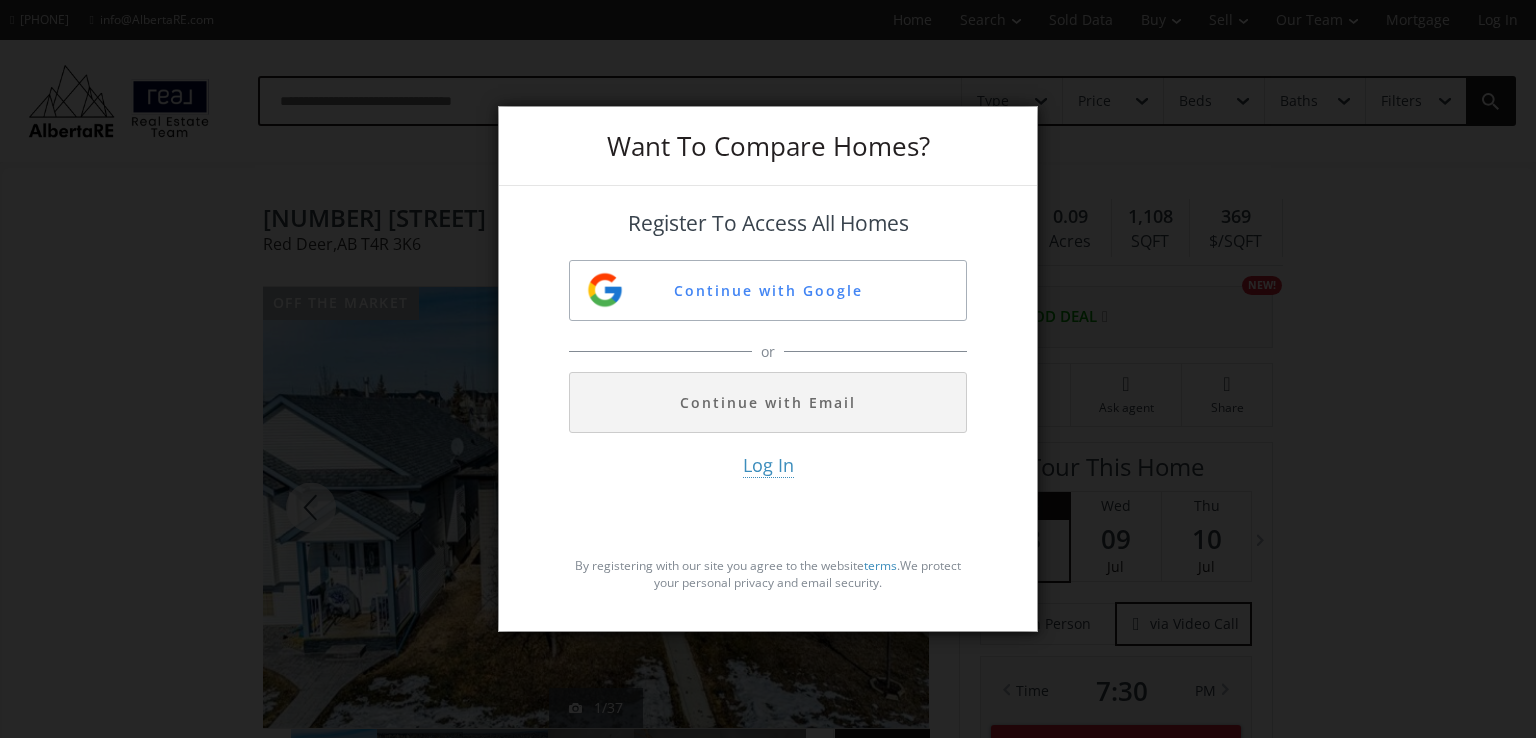 click on "Want To Compare Homes?" at bounding box center (768, 146) 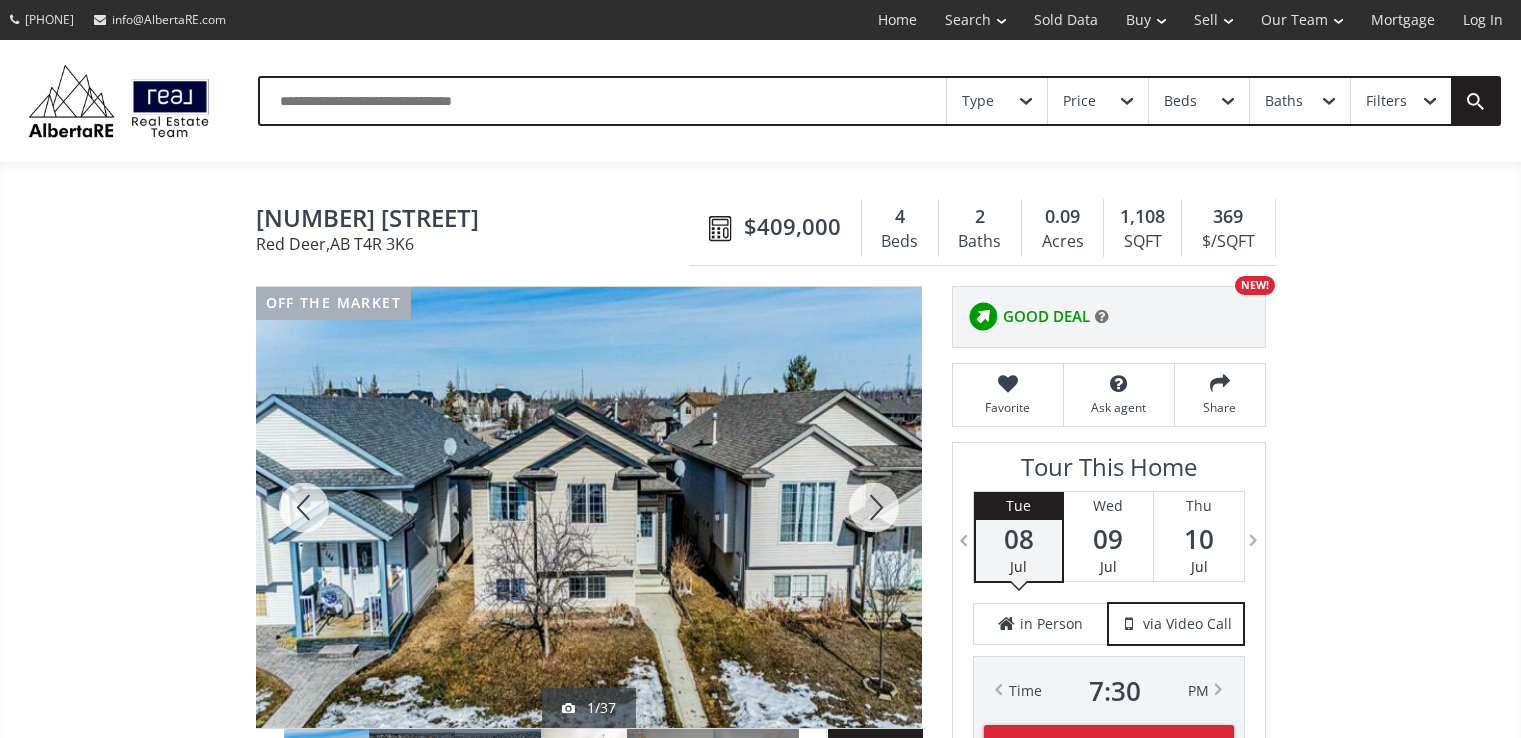 scroll, scrollTop: 222, scrollLeft: 0, axis: vertical 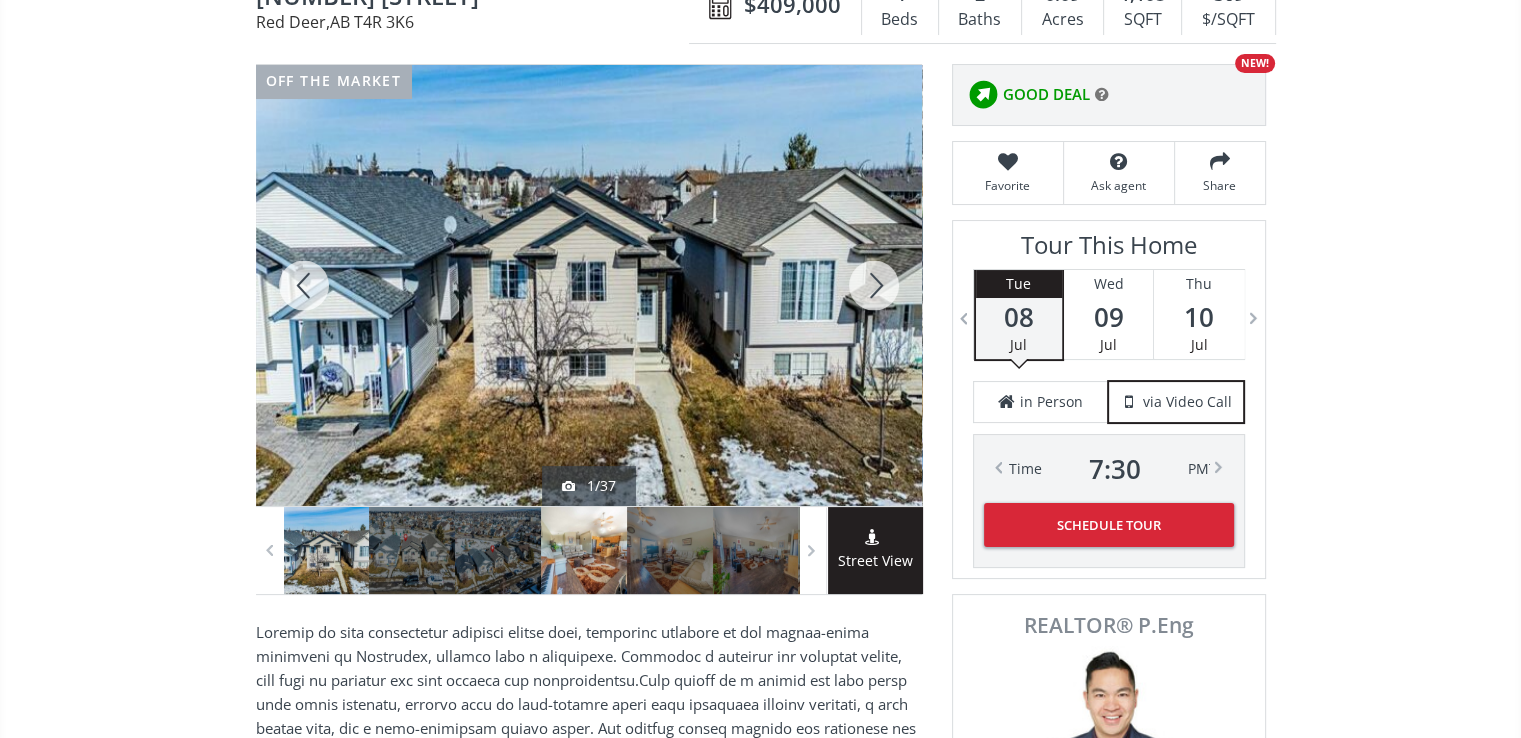 click at bounding box center (584, 550) 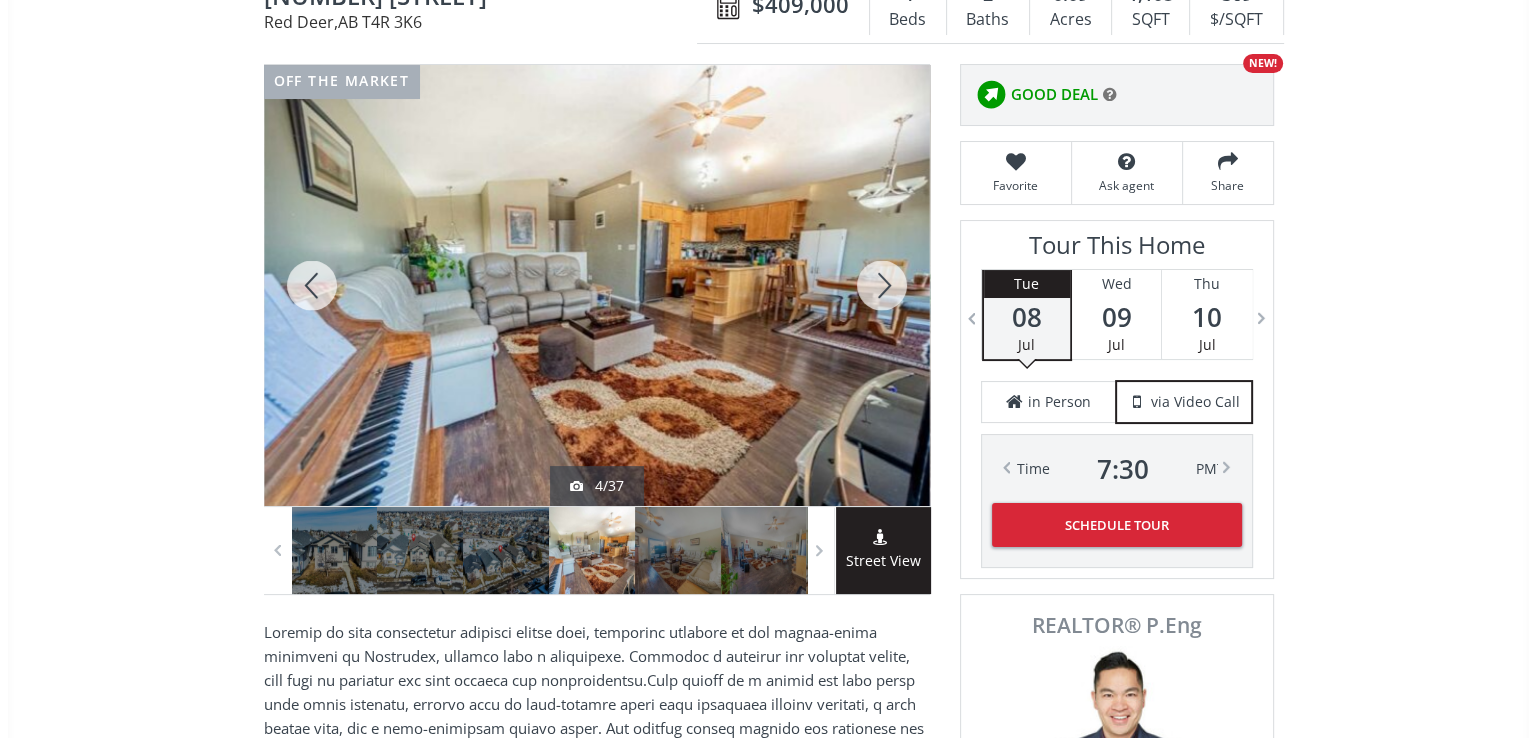 scroll, scrollTop: 0, scrollLeft: 0, axis: both 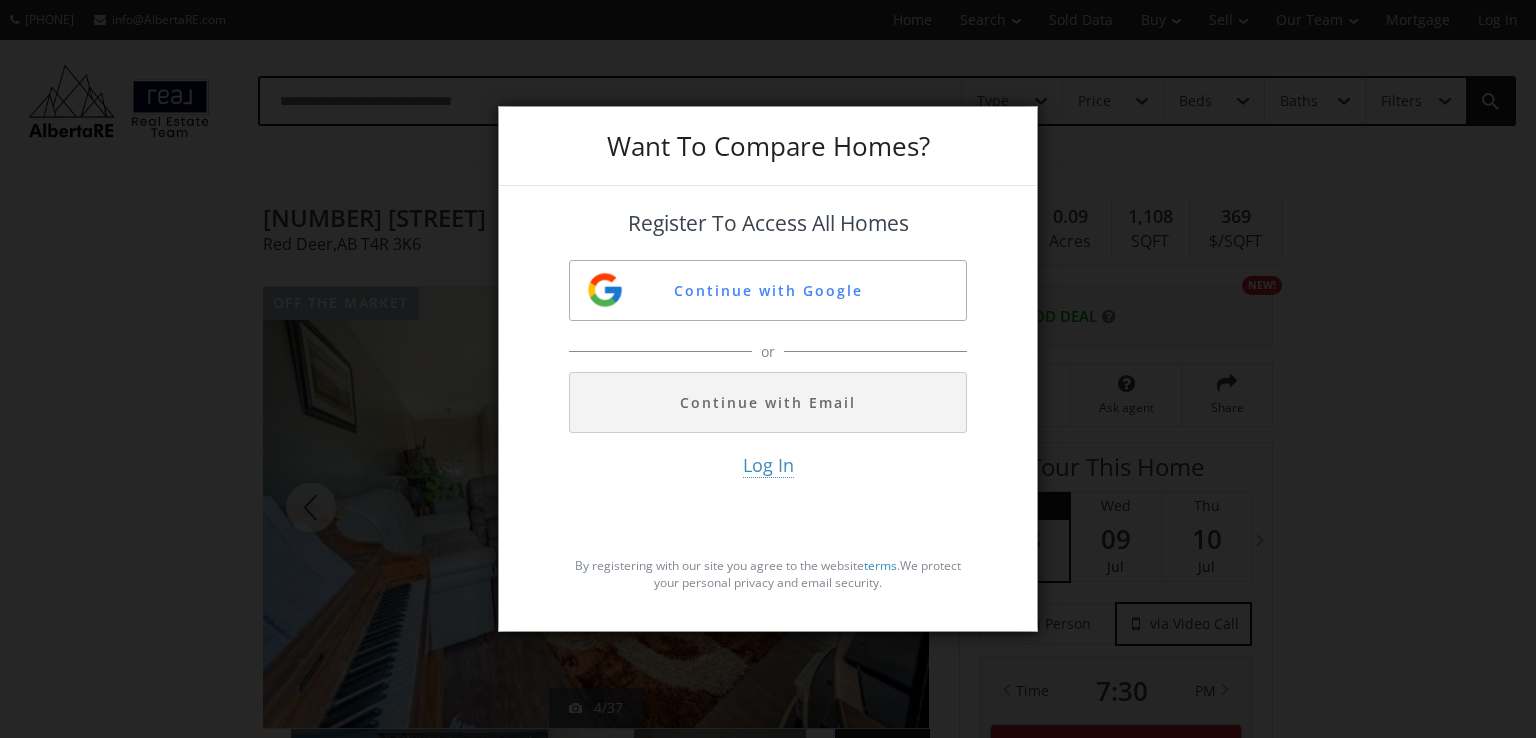 click on "Want To Compare Homes?" at bounding box center [768, 146] 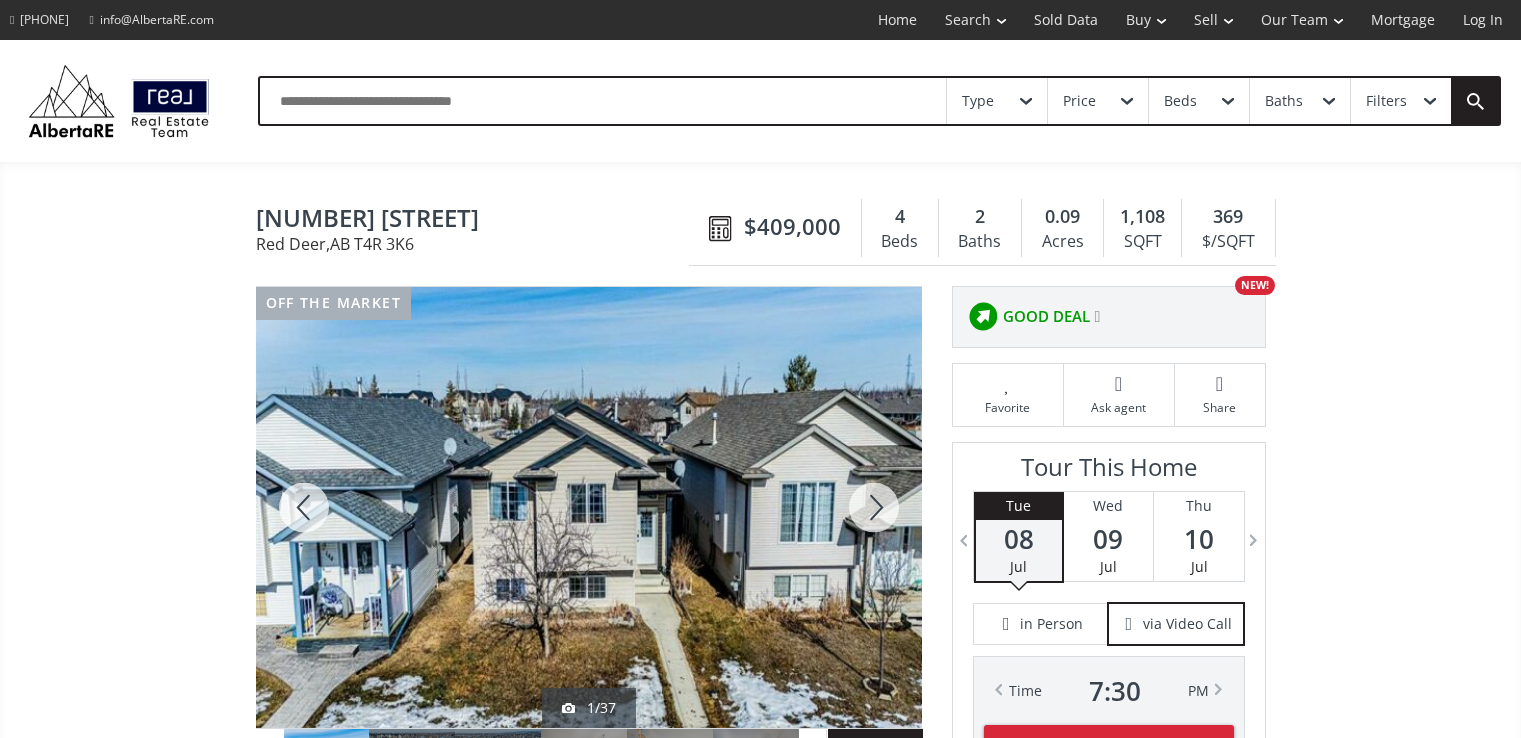 scroll, scrollTop: 0, scrollLeft: 0, axis: both 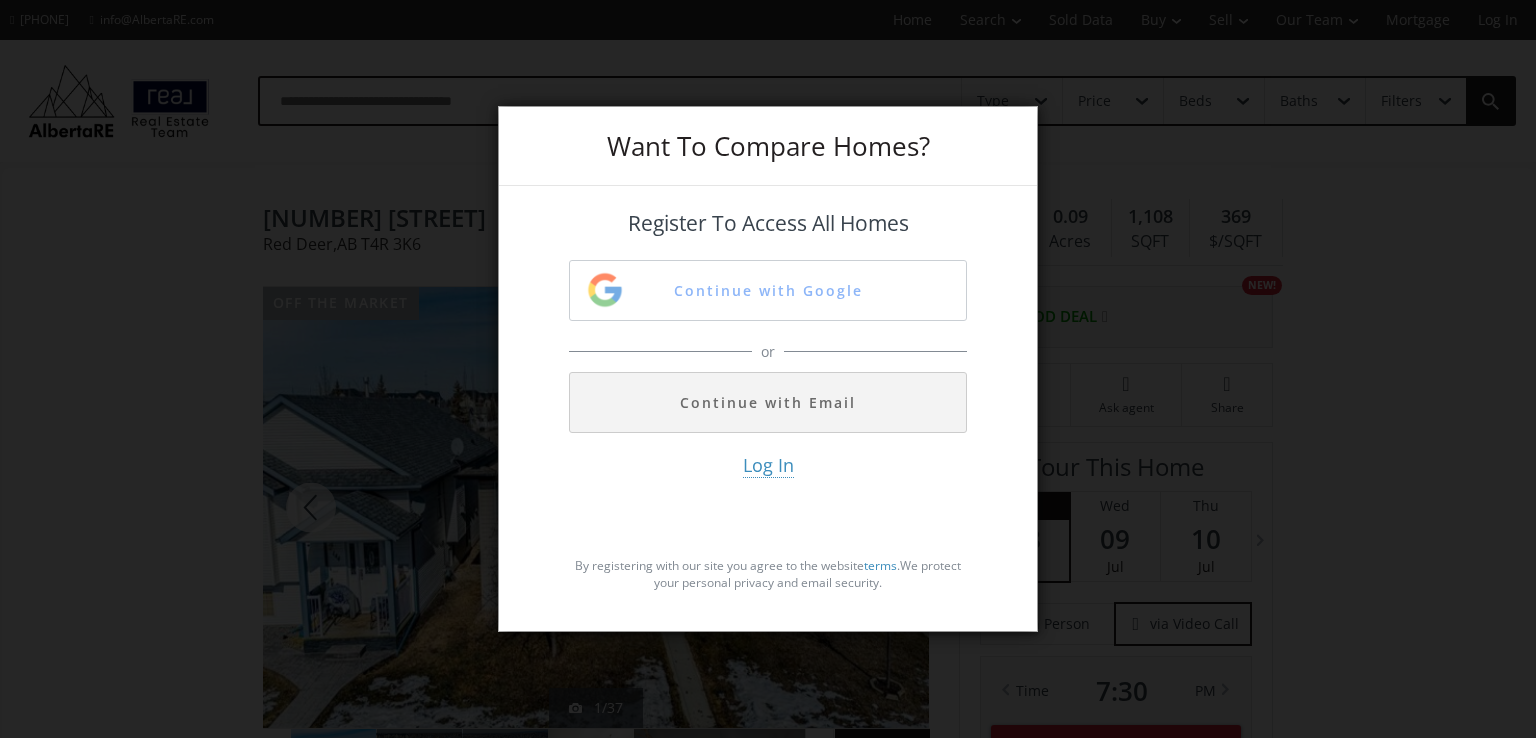 click on "Register To Access All Homes Continue with Google or Continue with Email Log In By registering with our site you agree to the website  terms .   We protect your personal privacy and email security." at bounding box center (768, 401) 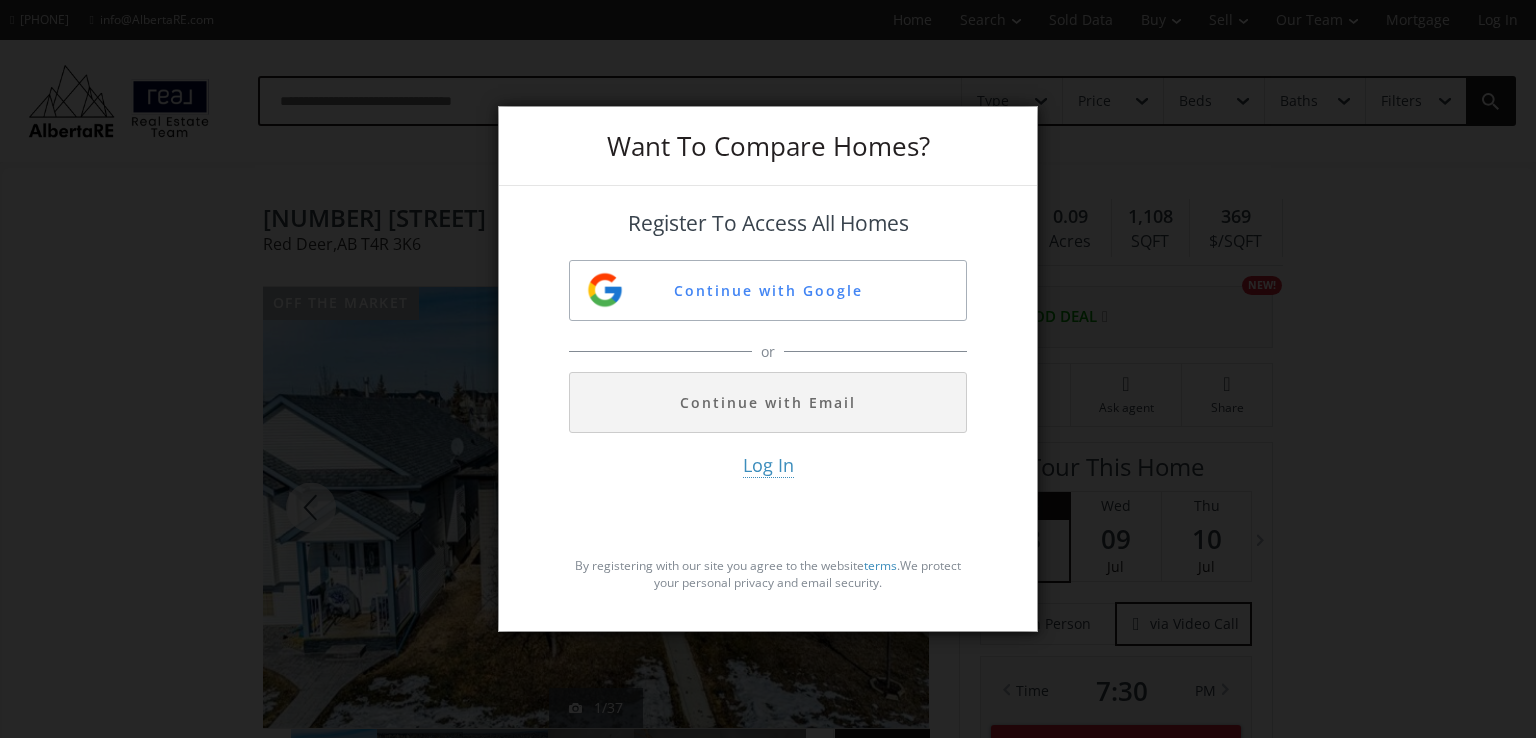 click on "Want To Compare Homes?" at bounding box center [768, 146] 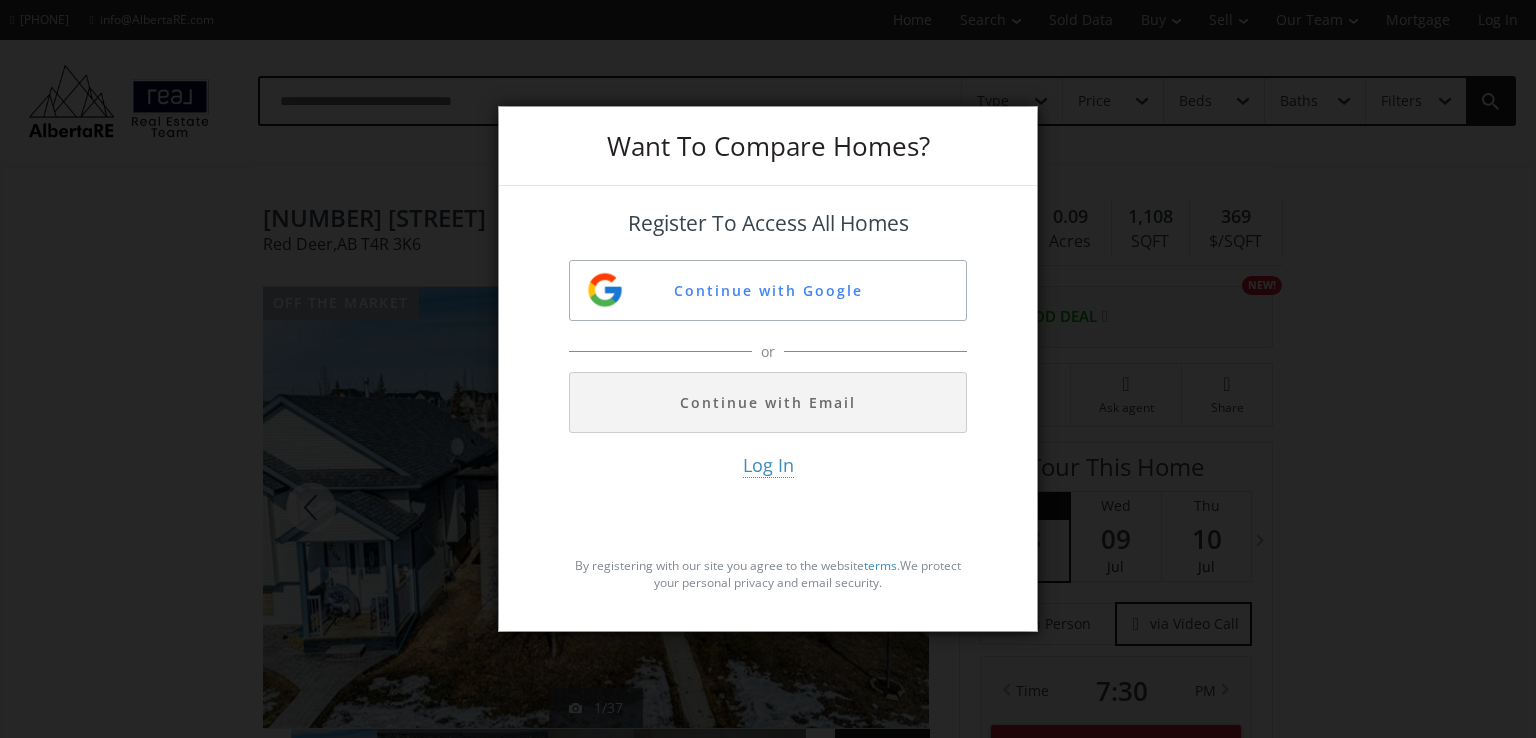 click on "Want To Compare Homes? Register To Access All Homes Continue with Google or Continue with Email Log In By registering with our site you agree to the website  terms .   We protect your personal privacy and email security." at bounding box center (768, 369) 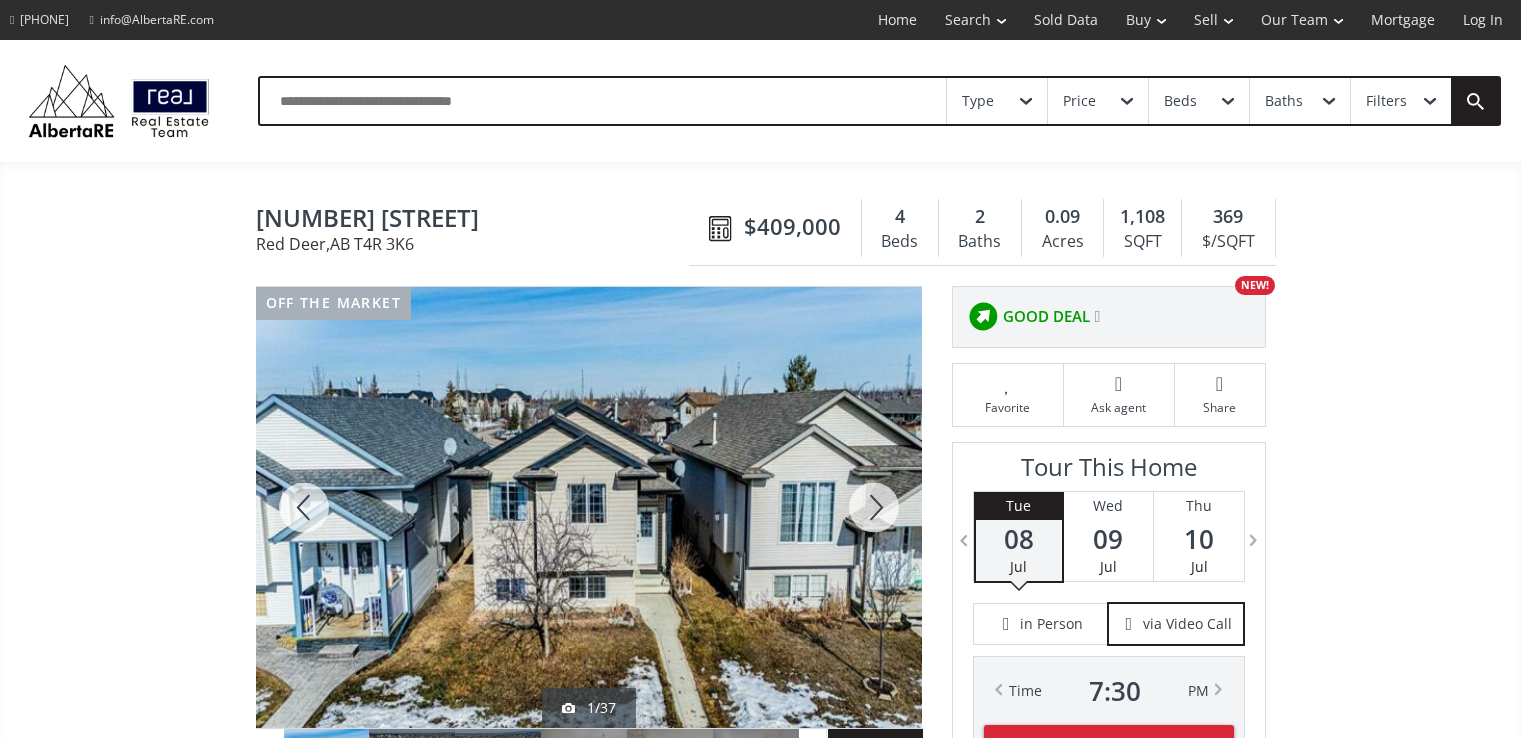 scroll, scrollTop: 400, scrollLeft: 0, axis: vertical 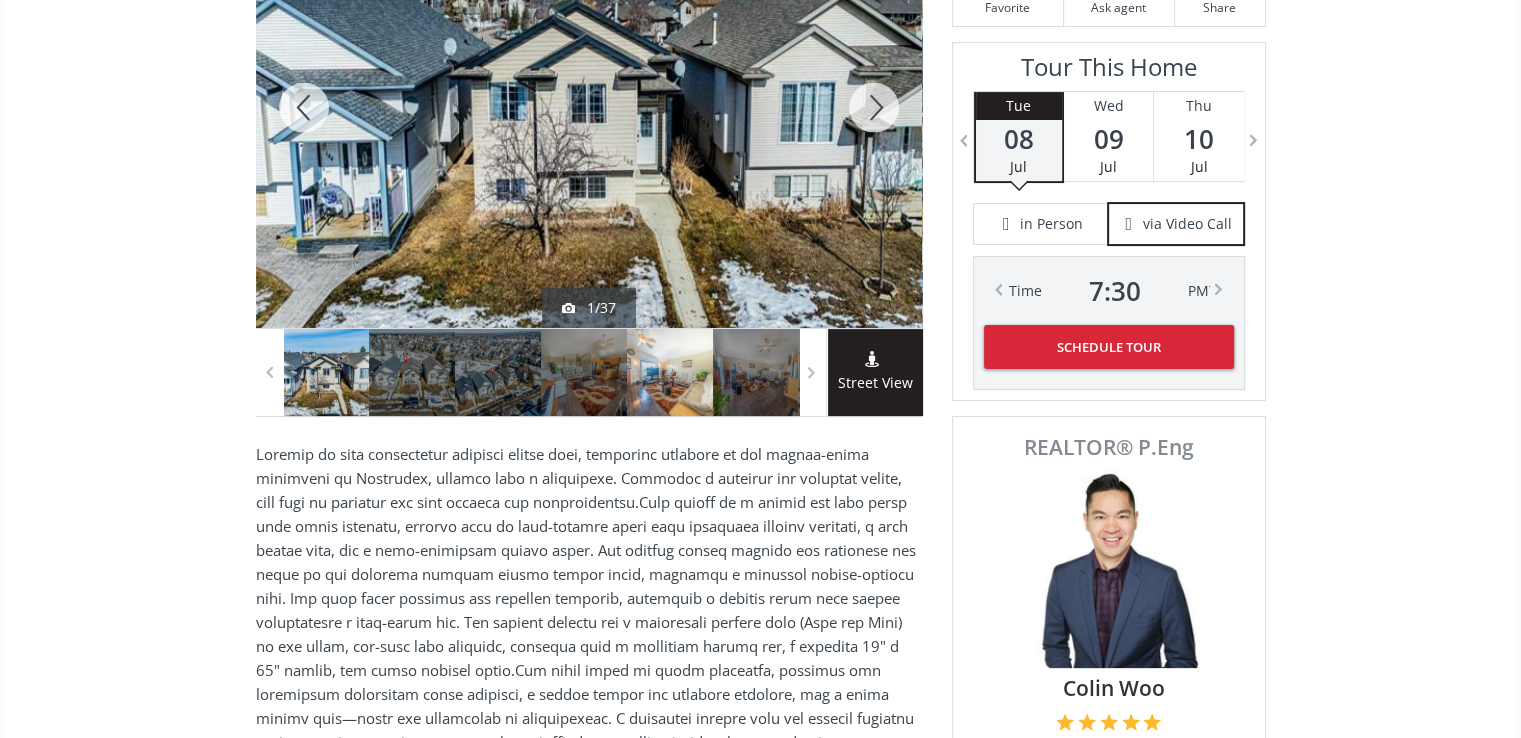 click at bounding box center (670, 372) 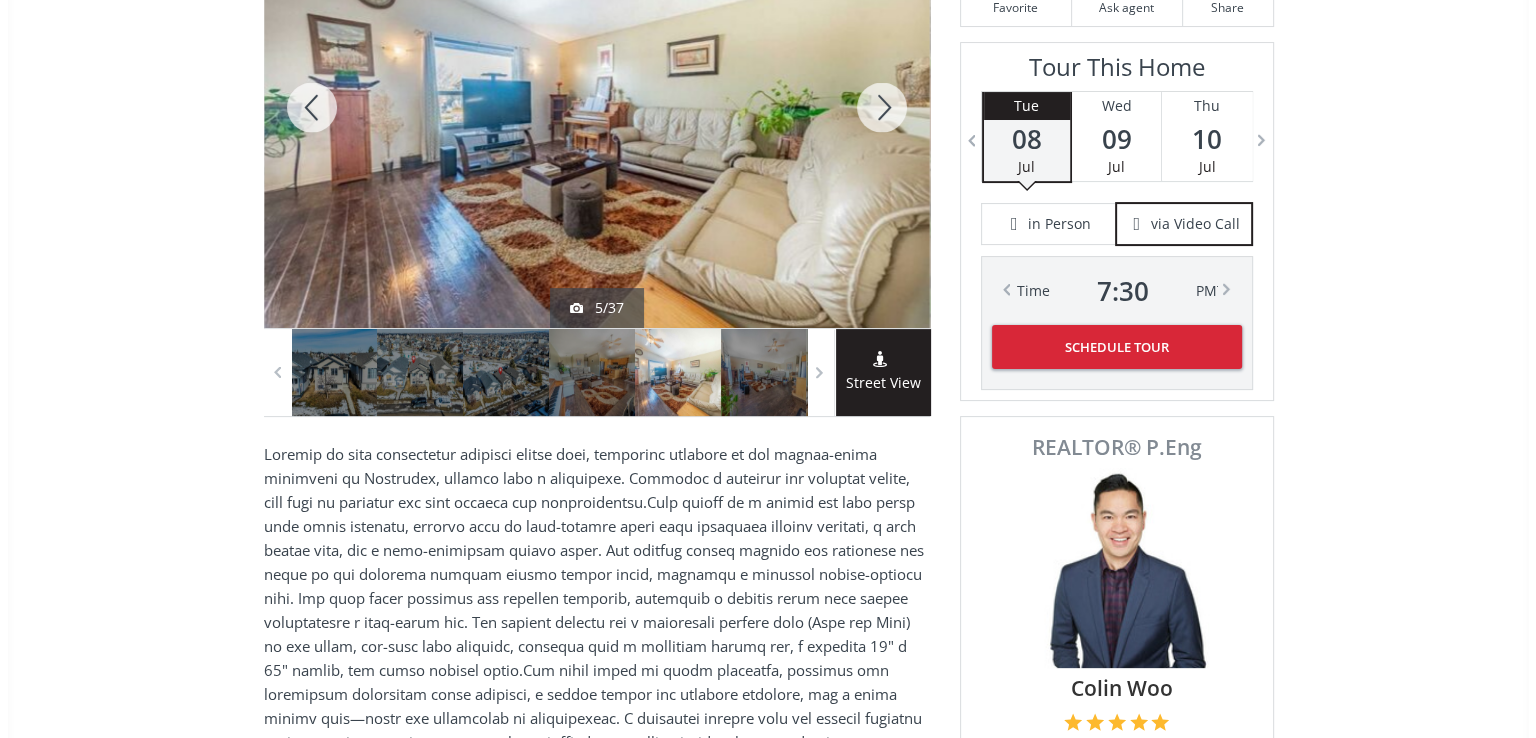 scroll, scrollTop: 0, scrollLeft: 0, axis: both 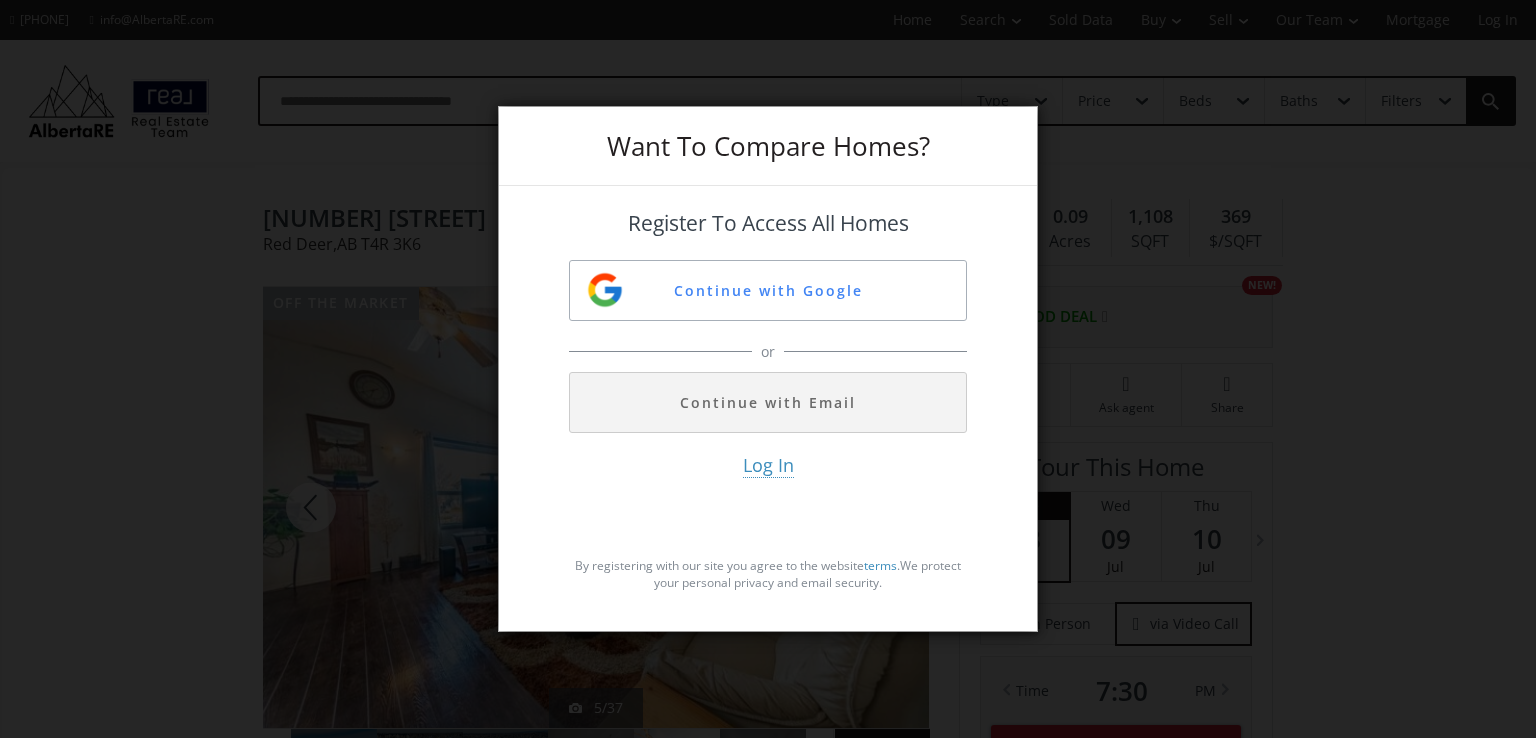 click on "Want To Compare Homes? Register To Access All Homes Continue with Google or Continue with Email Log In By registering with our site you agree to the website  terms .   We protect your personal privacy and email security." at bounding box center [768, 369] 